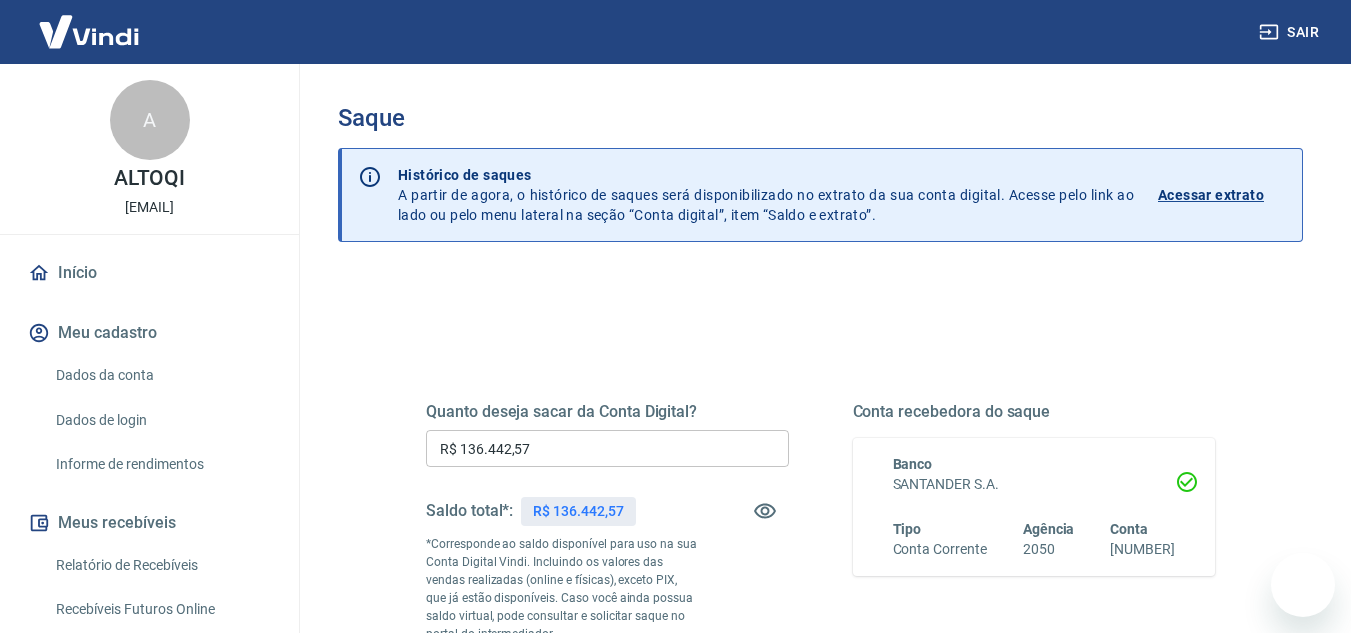 scroll, scrollTop: 200, scrollLeft: 0, axis: vertical 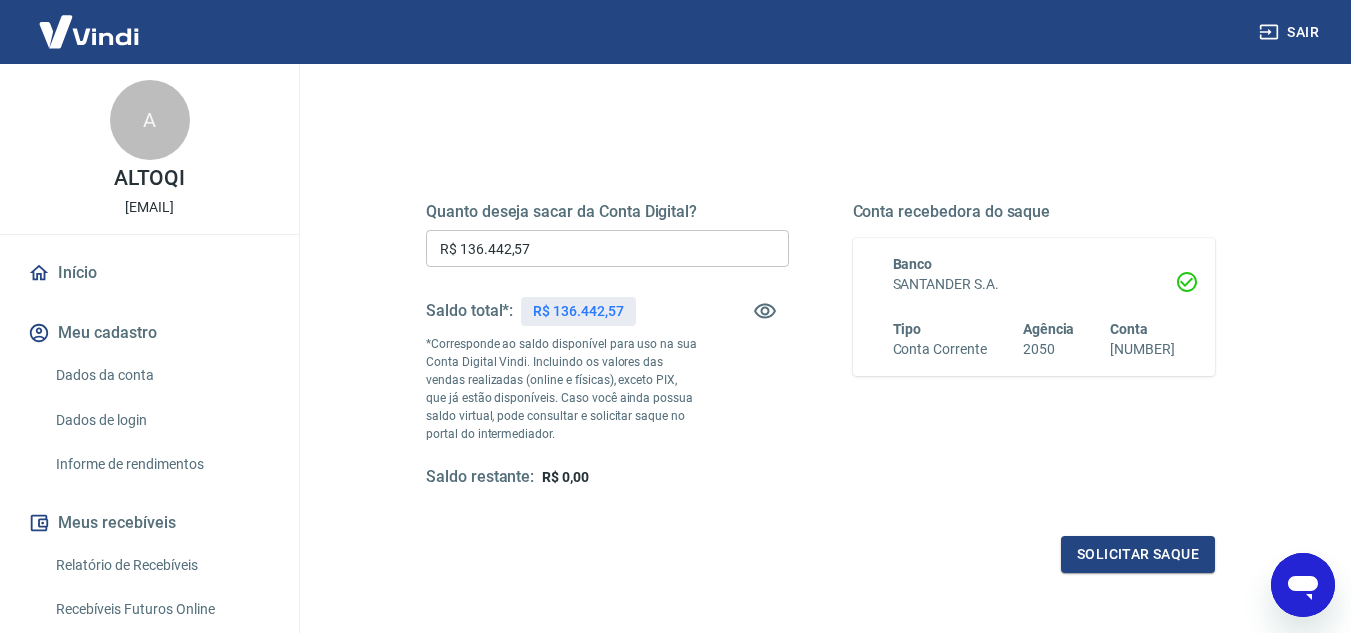 click 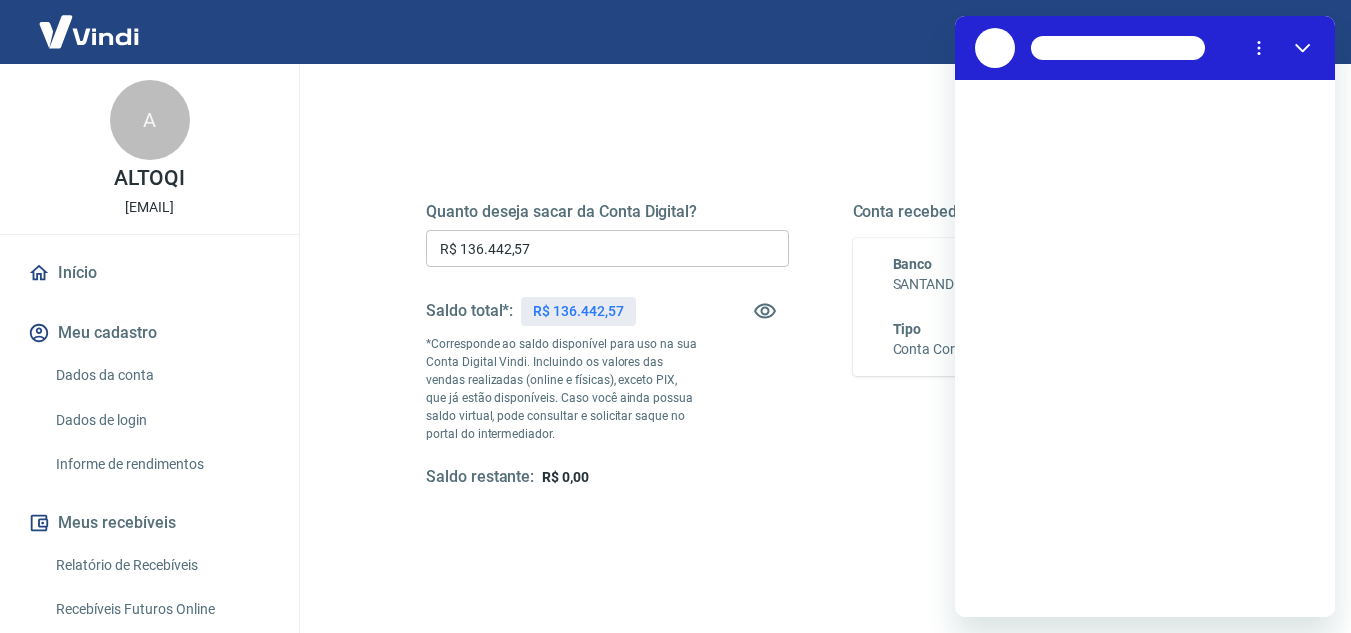 scroll, scrollTop: 0, scrollLeft: 0, axis: both 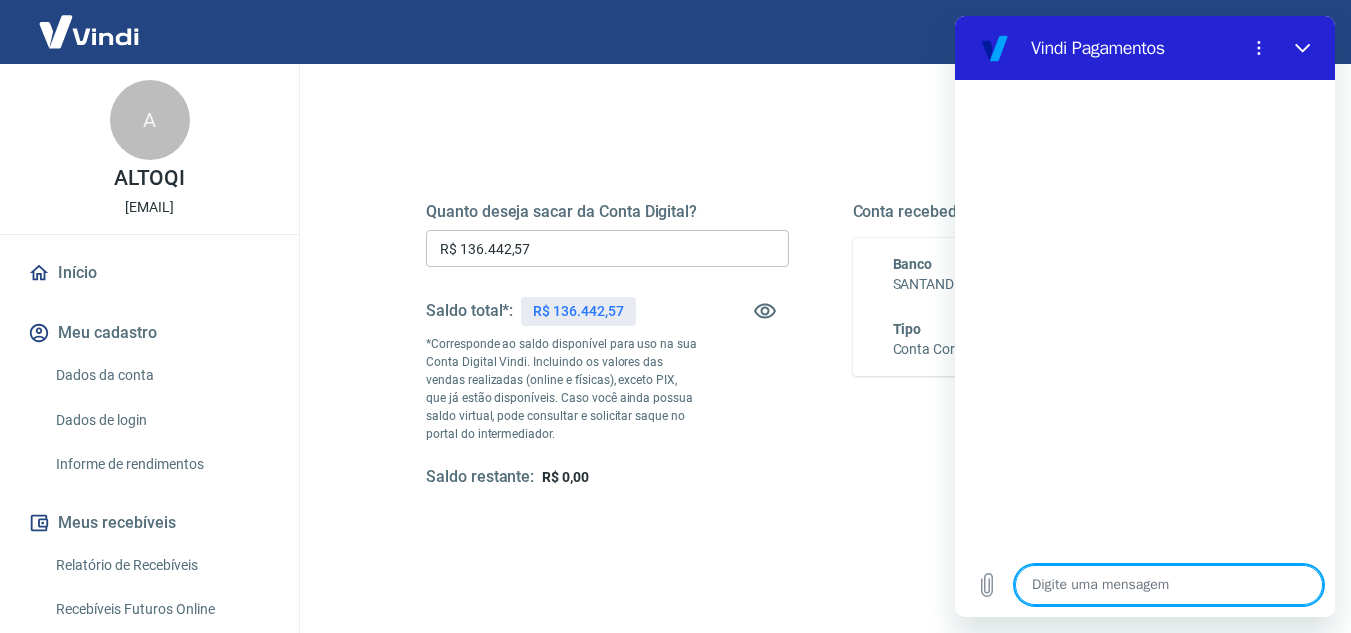 type on "B" 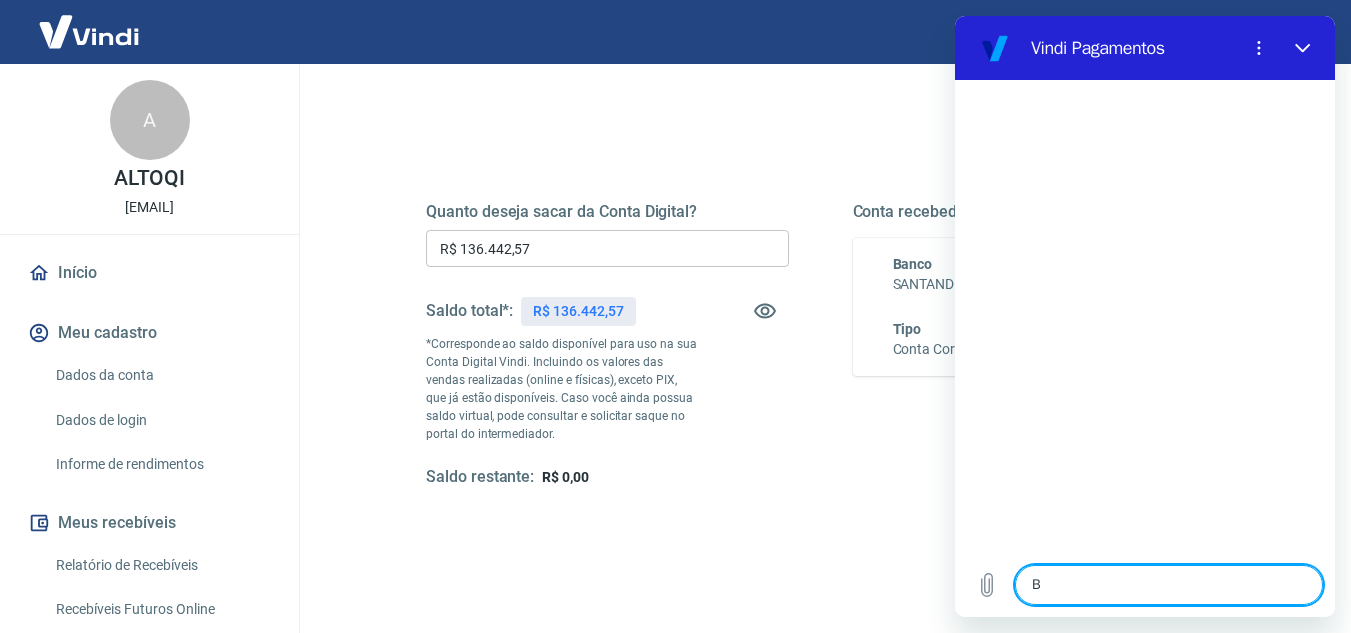 type on "x" 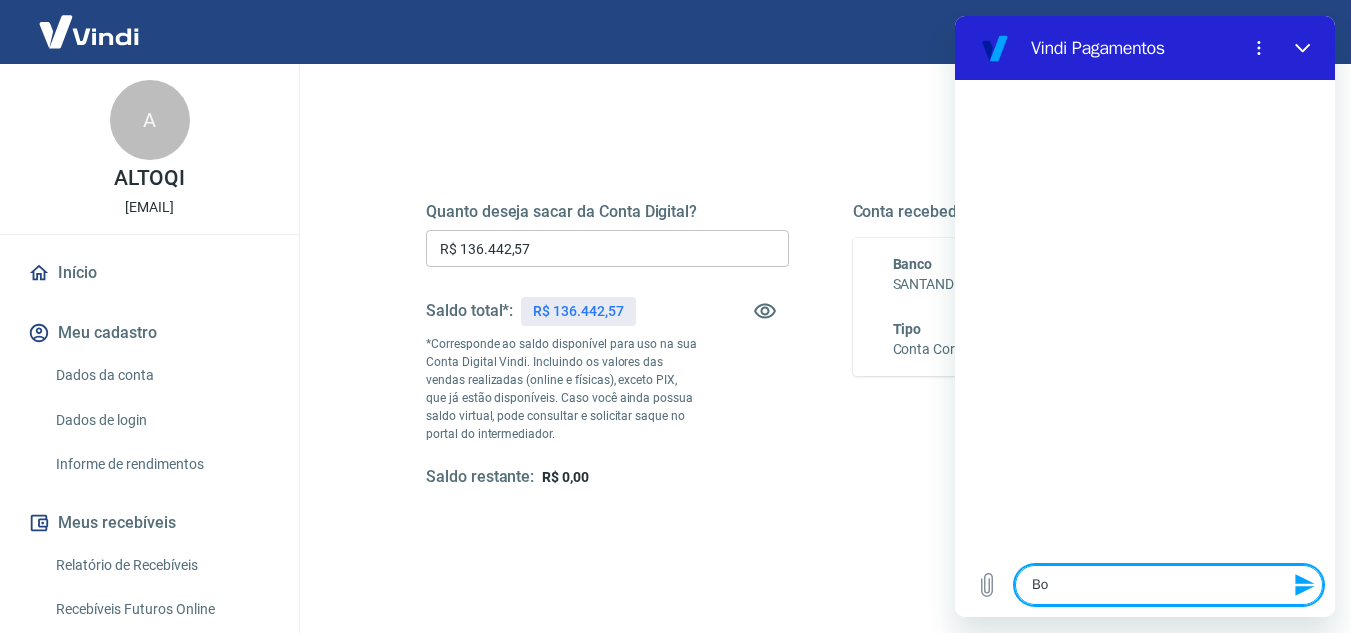 type on "Bom" 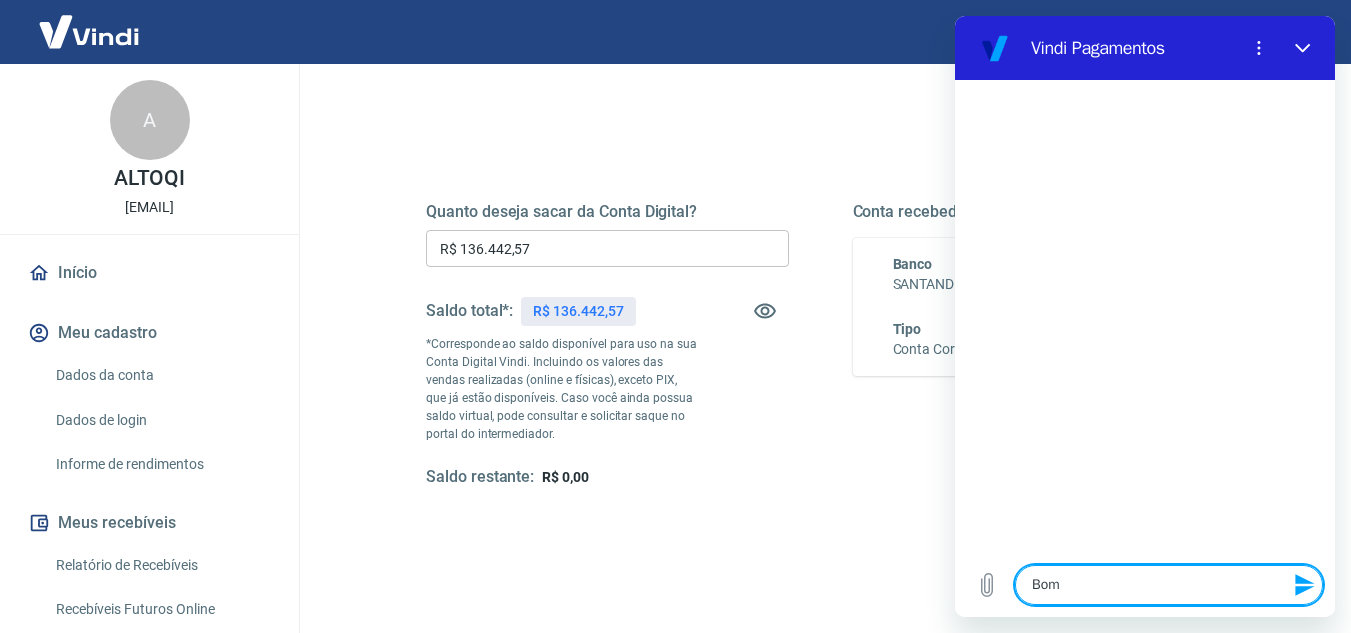 type on "Bom" 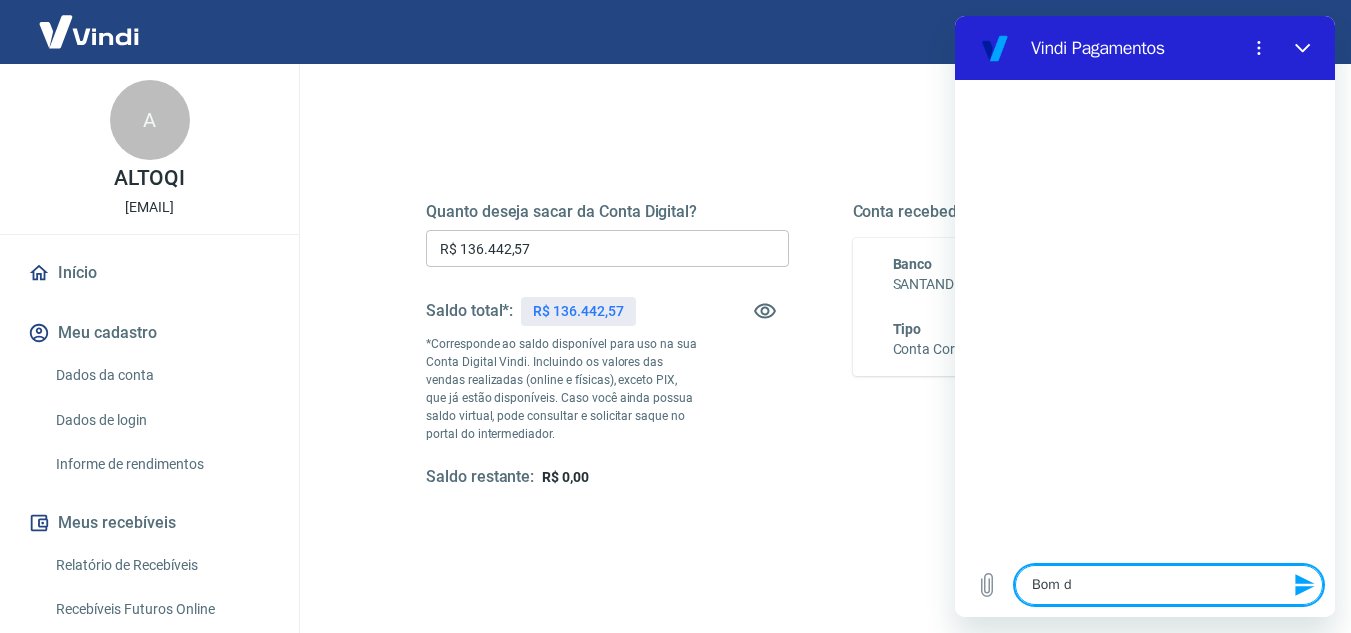 type on "Bom di" 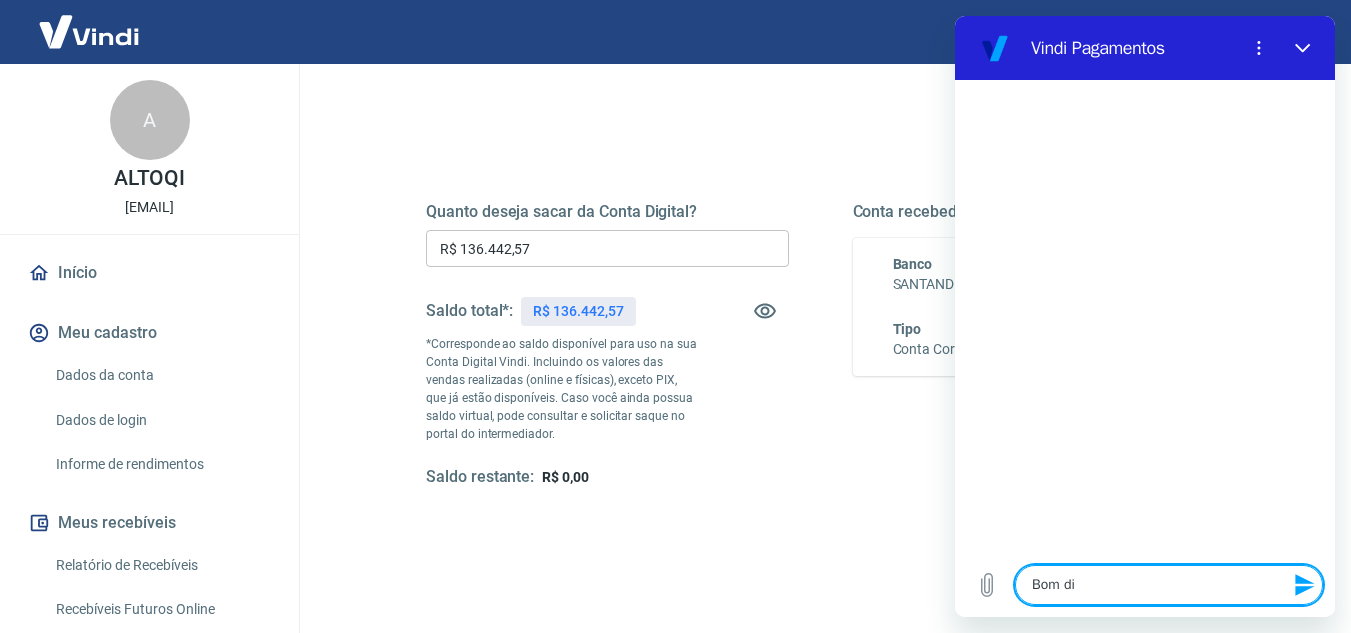 type on "Bom dia" 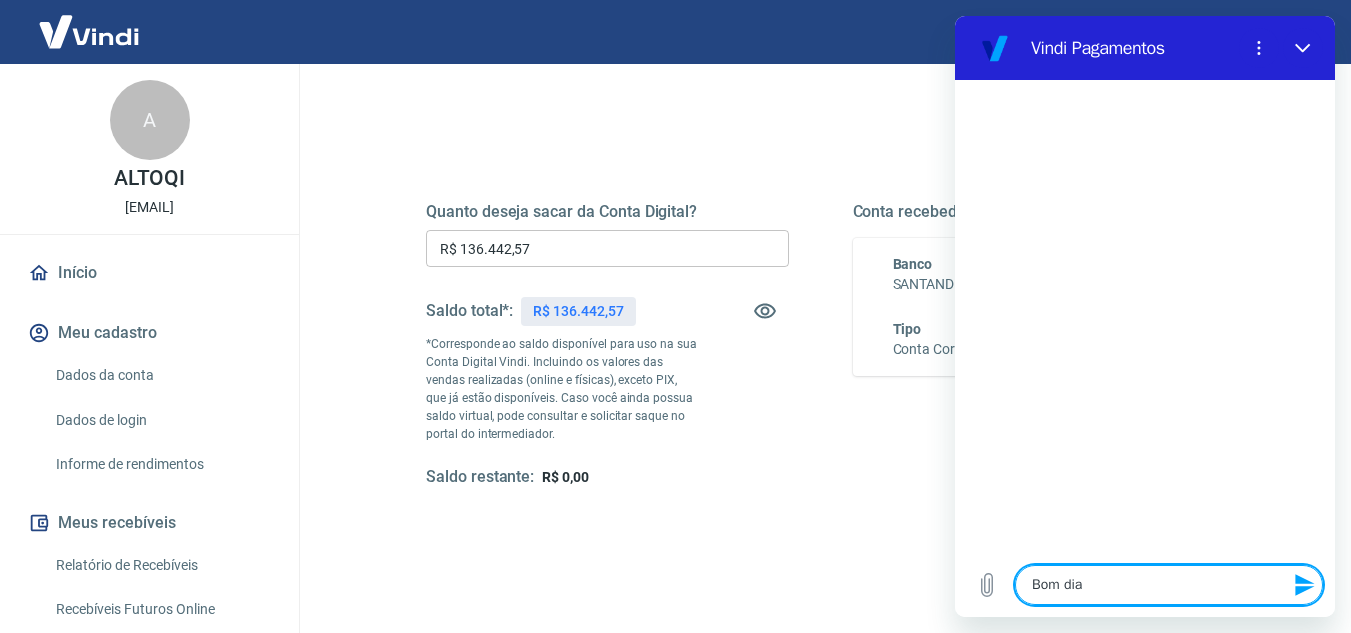 type on "Bom dia!" 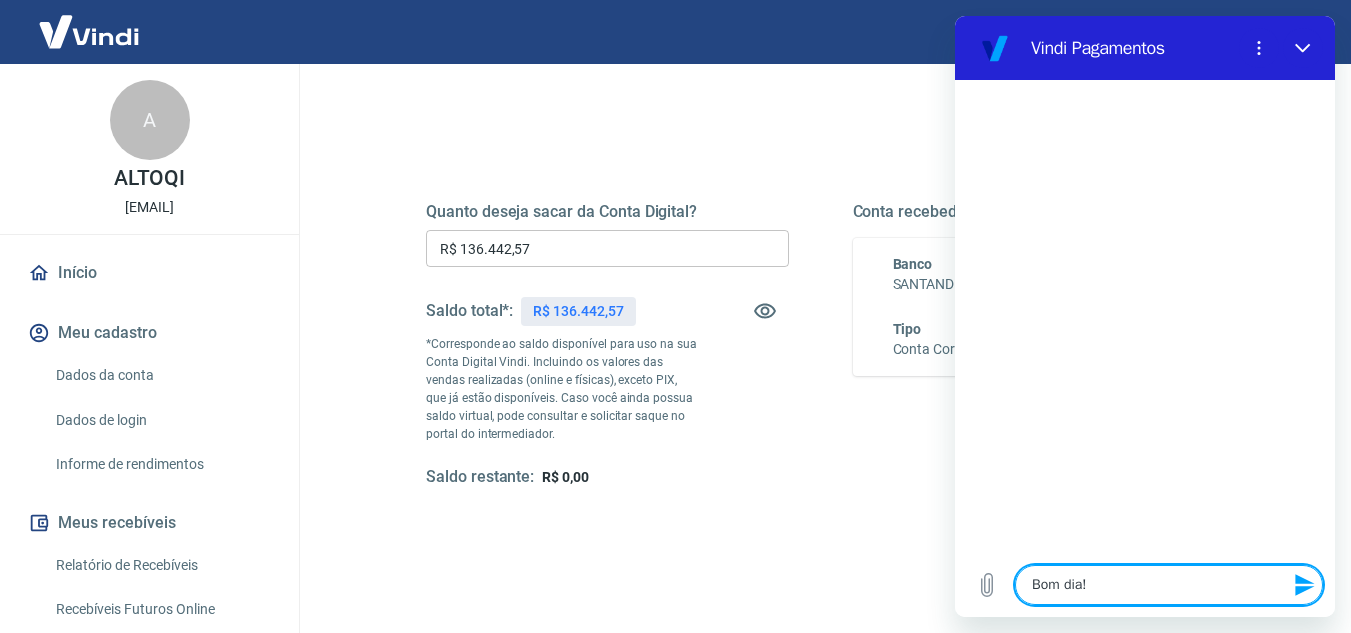 type 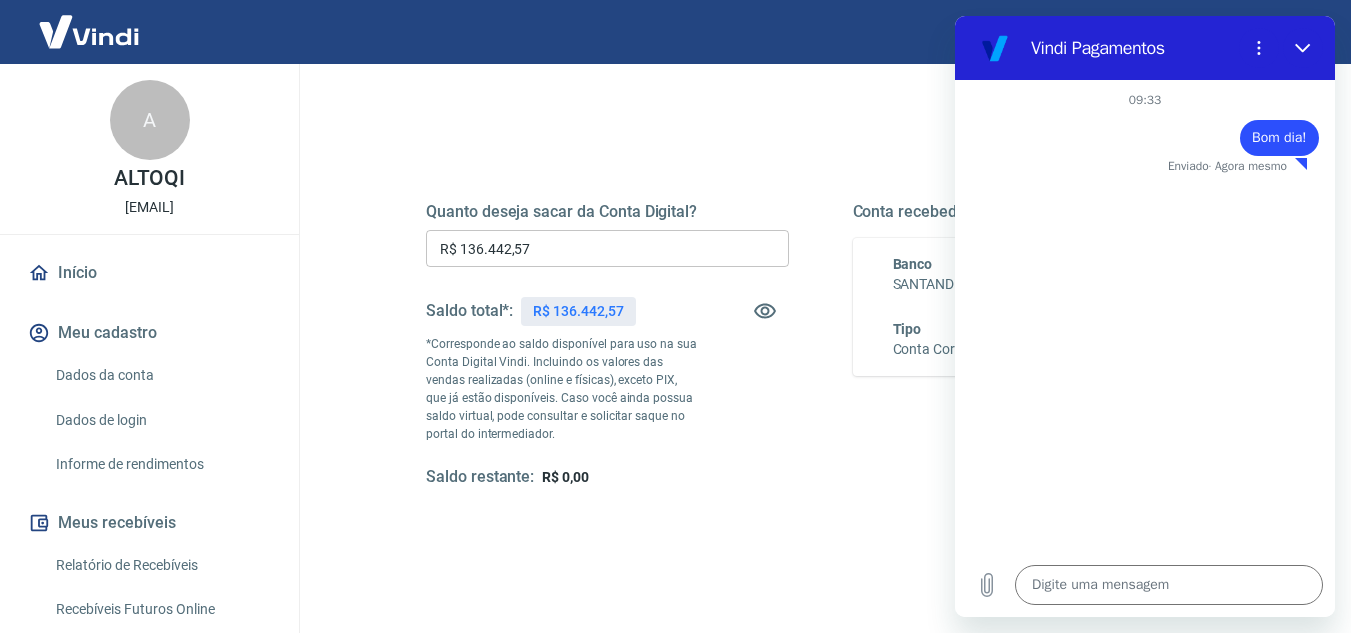 type on "x" 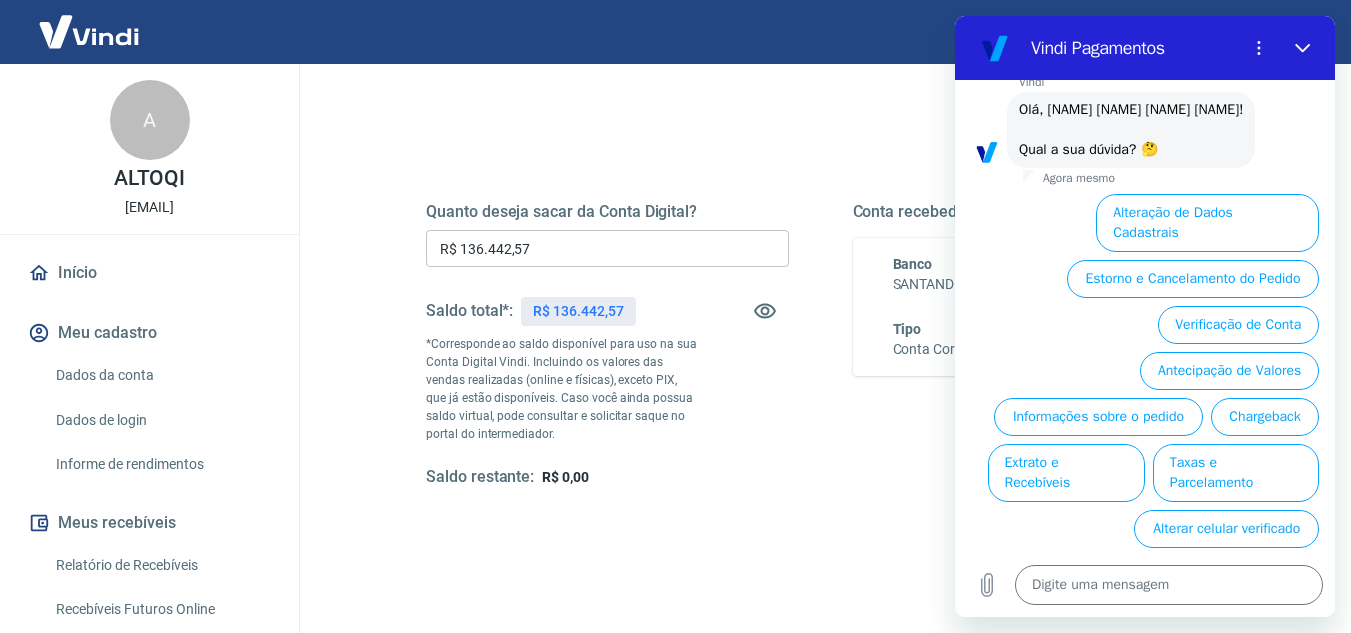 scroll, scrollTop: 120, scrollLeft: 0, axis: vertical 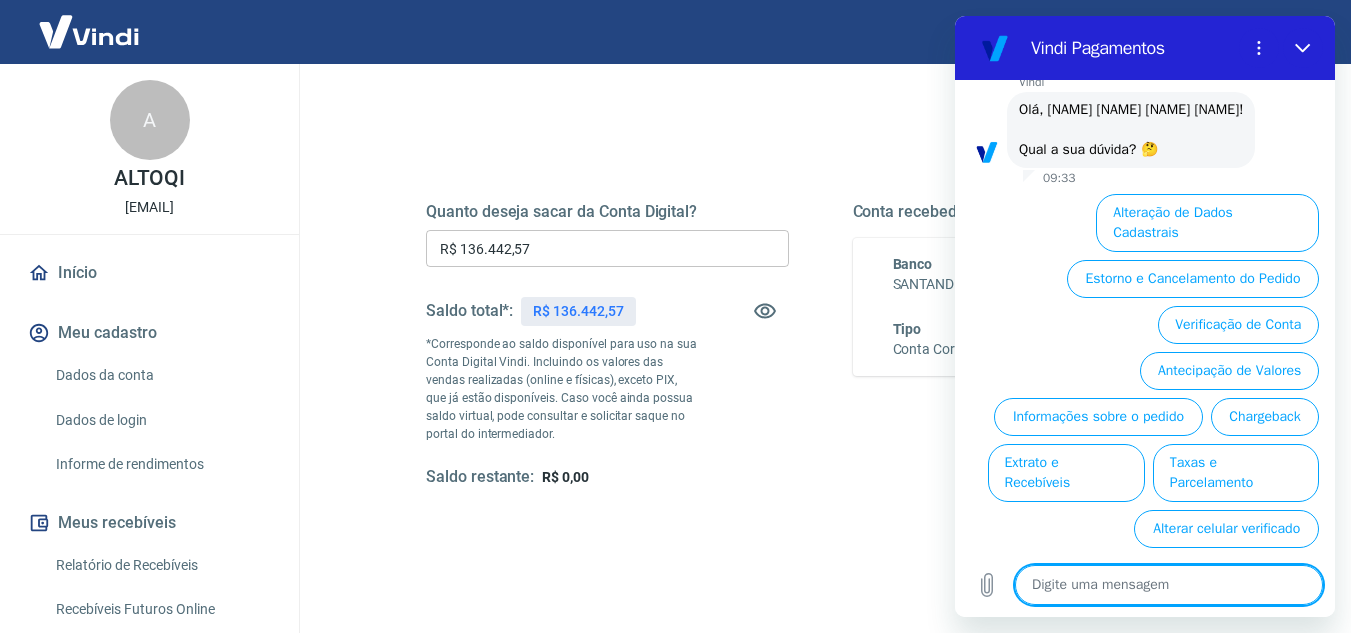 type on "A" 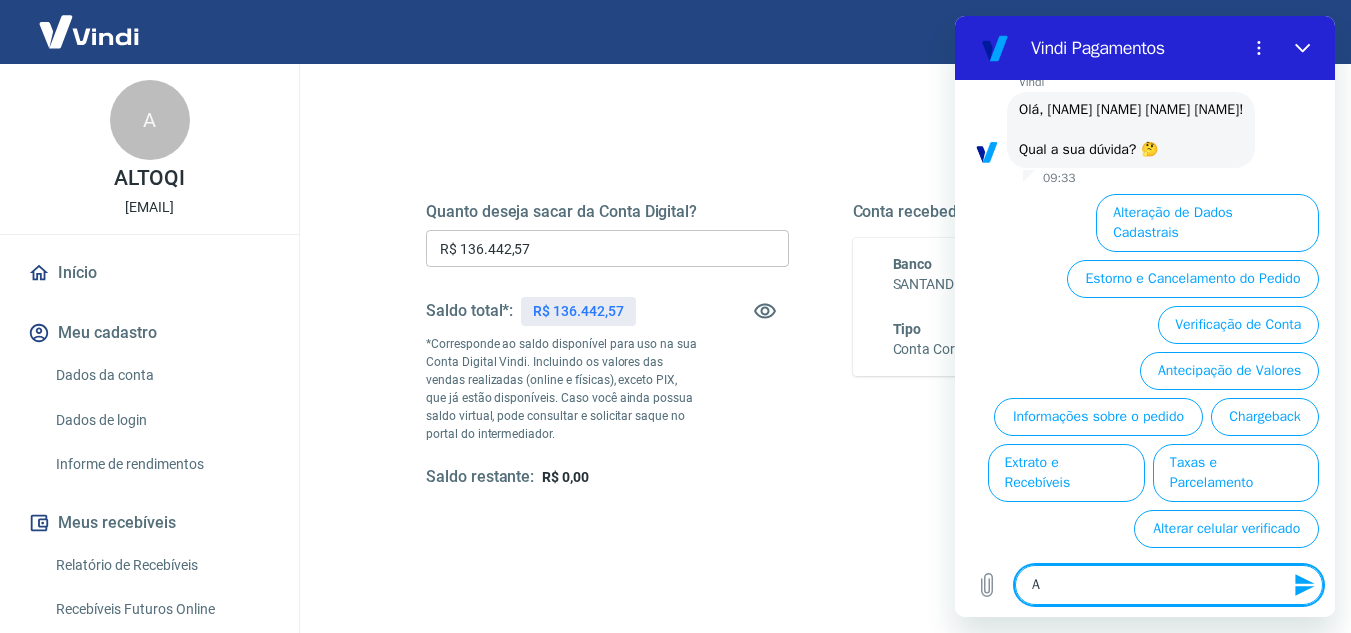 type on "At" 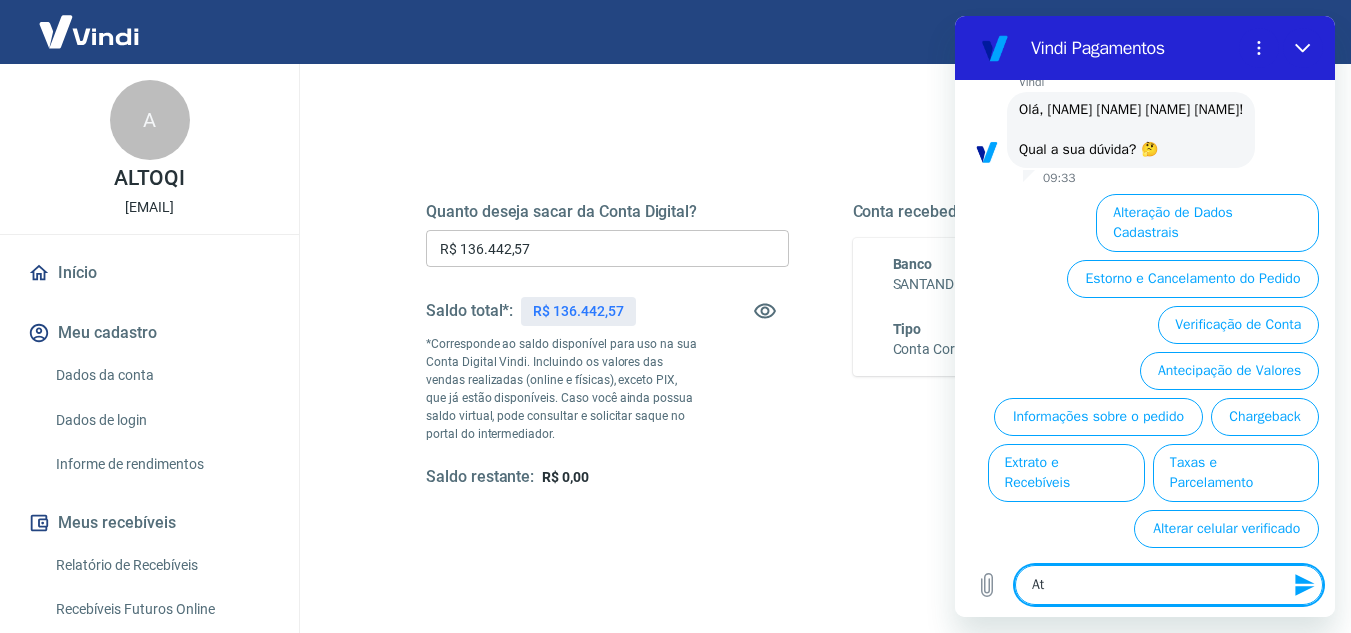 type on "Ate" 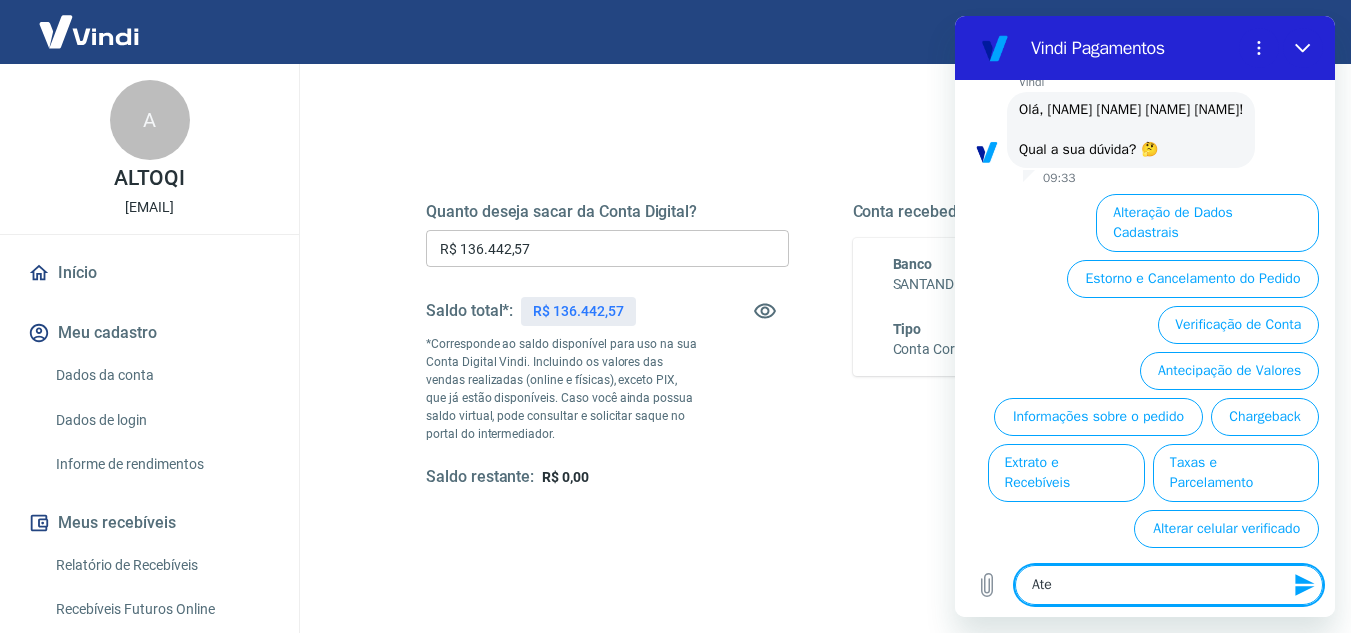 type on "Aten" 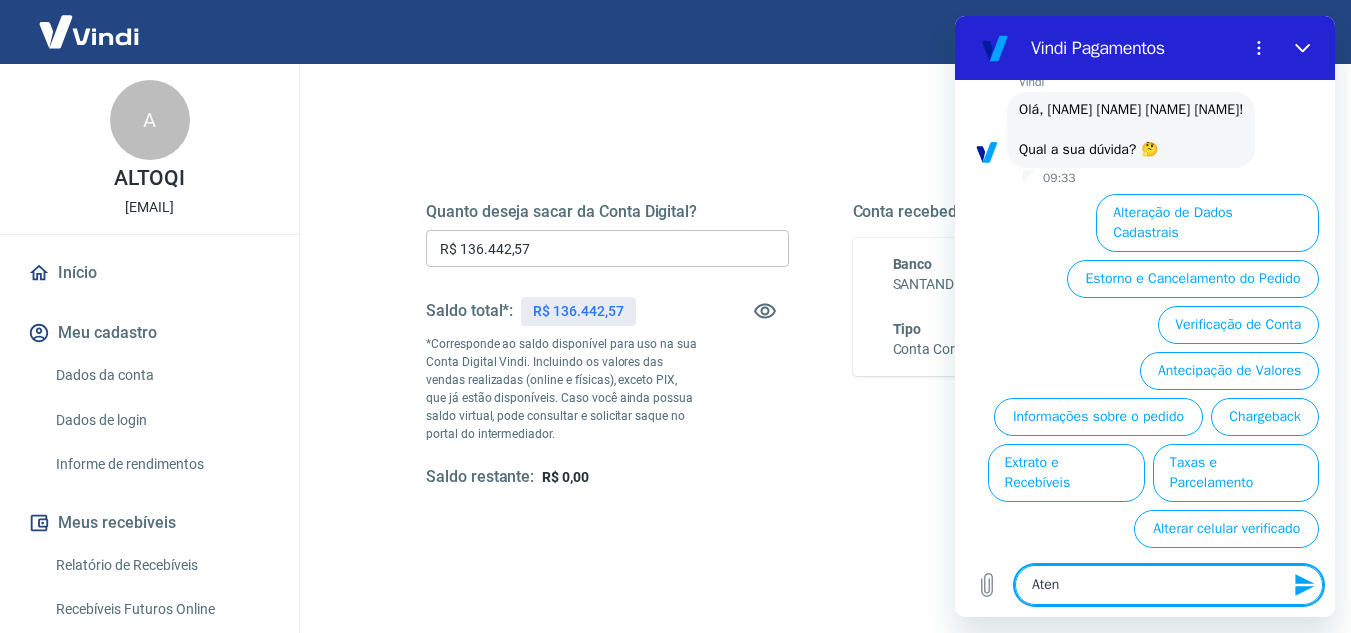 type on "Atend" 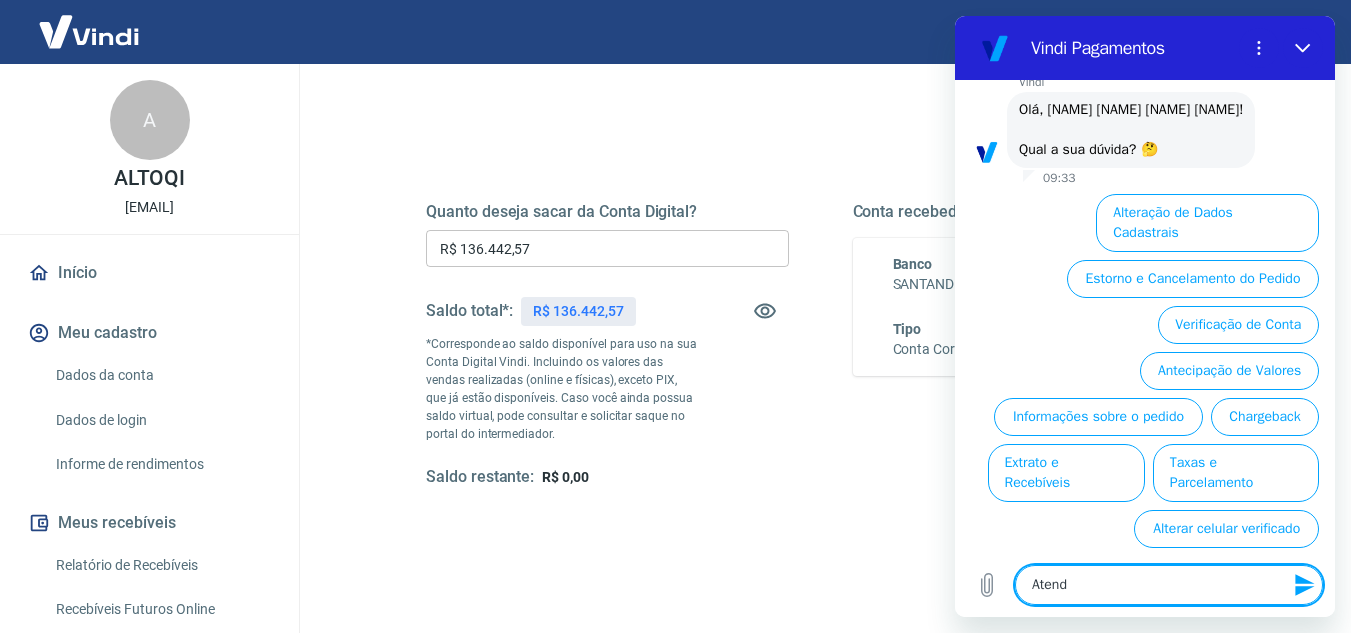 type on "Atendi" 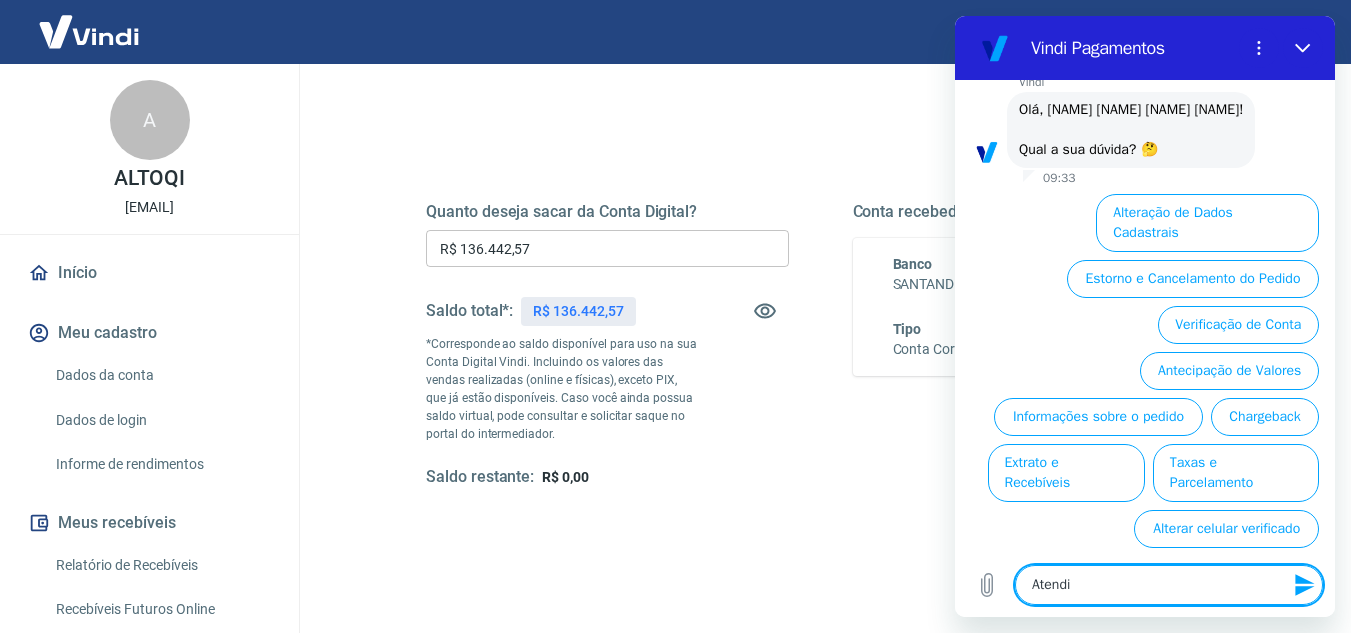 type on "Atendim" 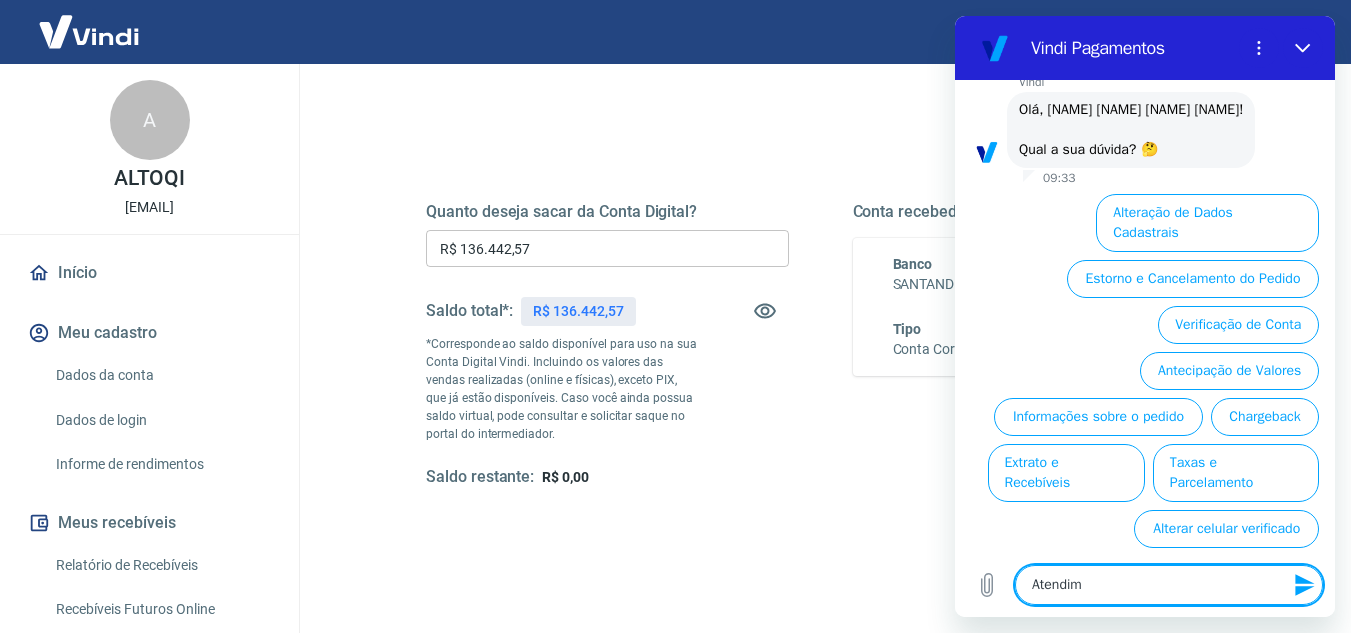 type on "Atendime" 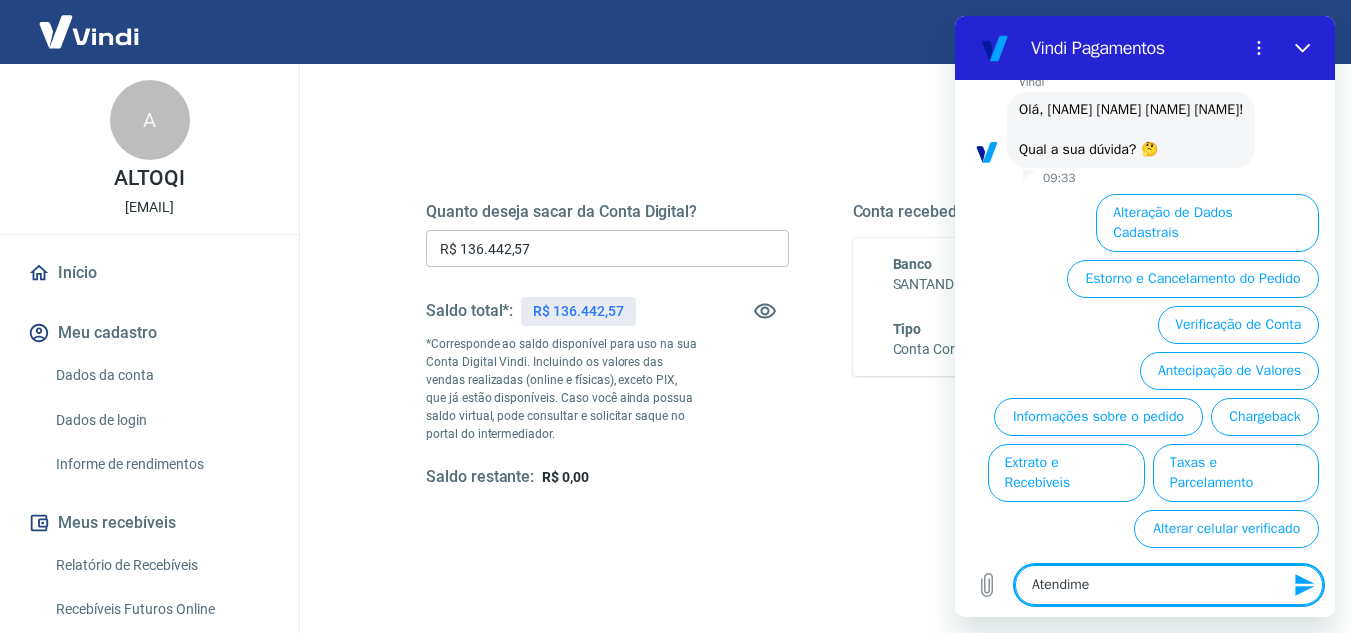 type on "Atendimen" 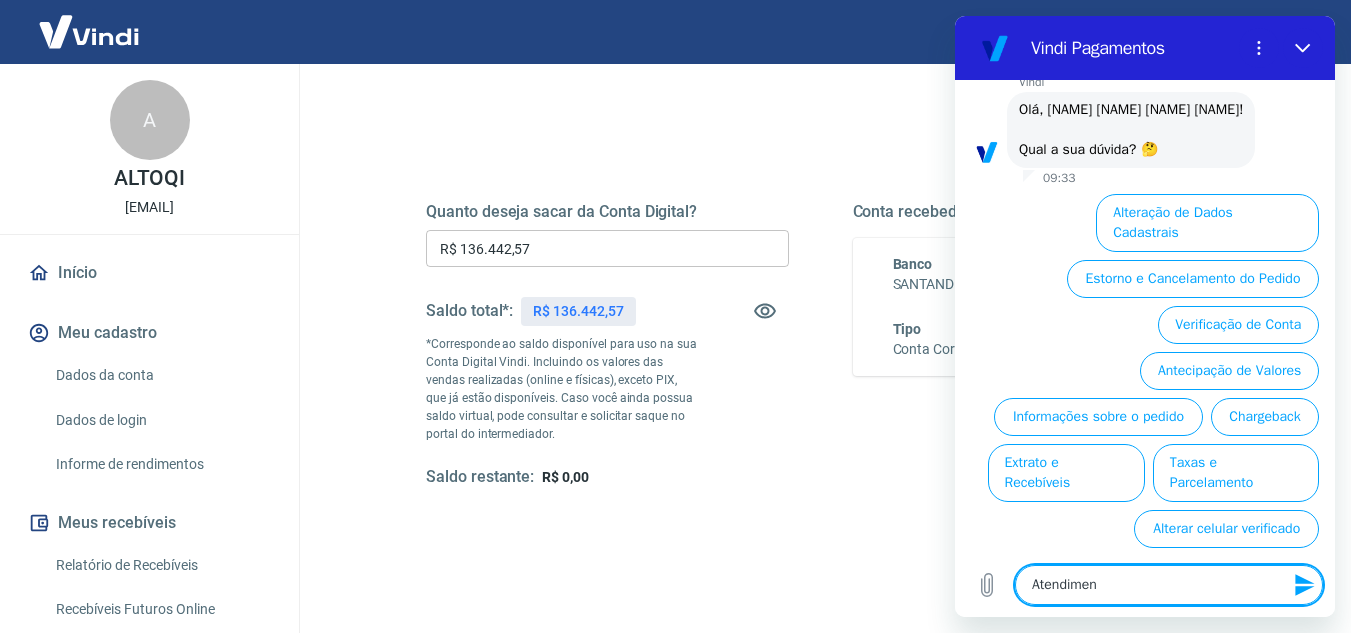 type on "Atendiment" 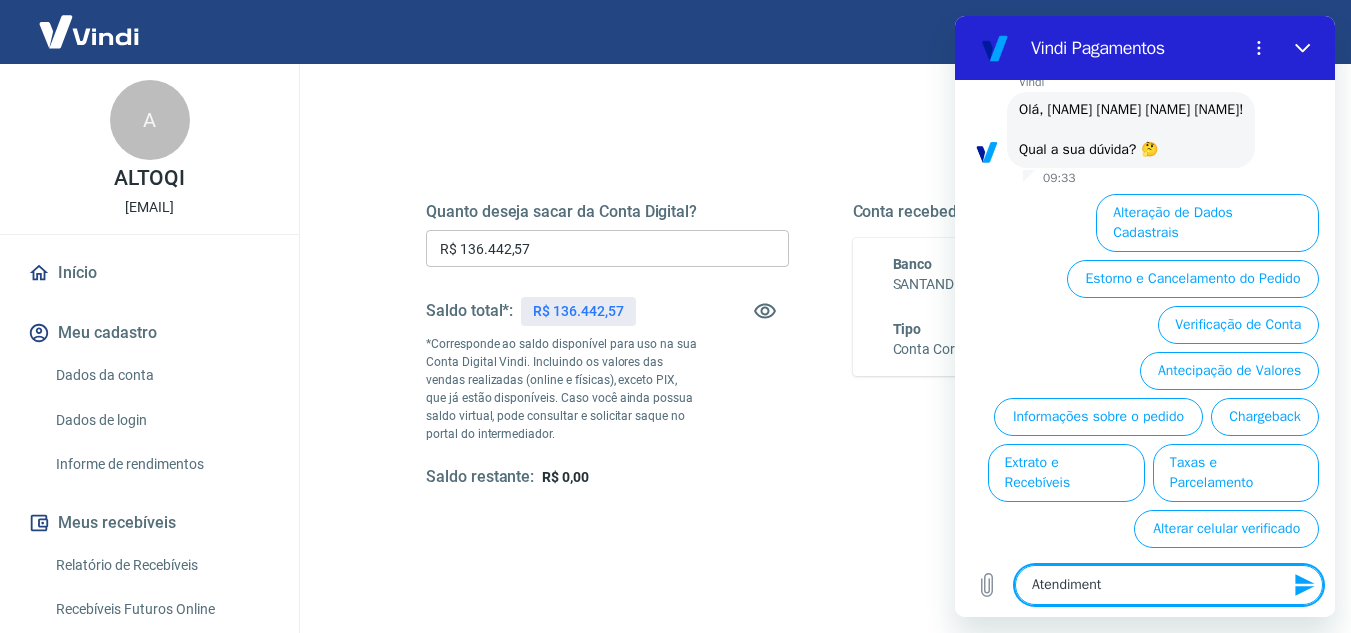 type on "Atendimento" 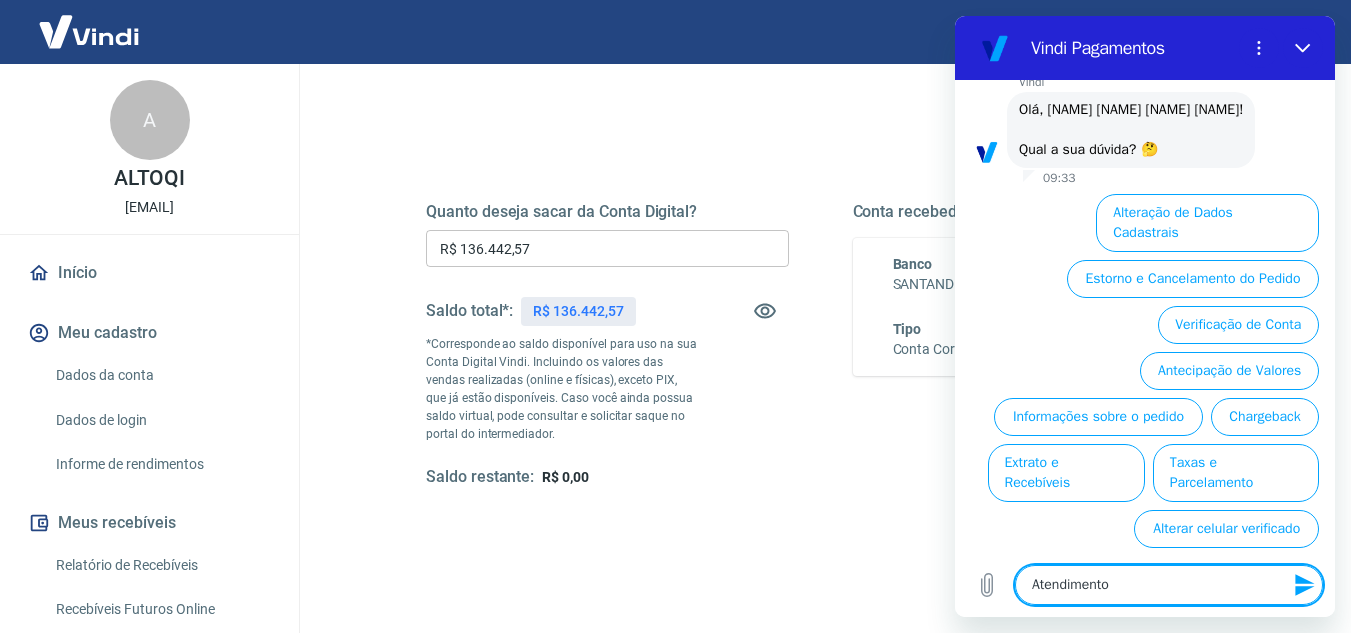 type on "x" 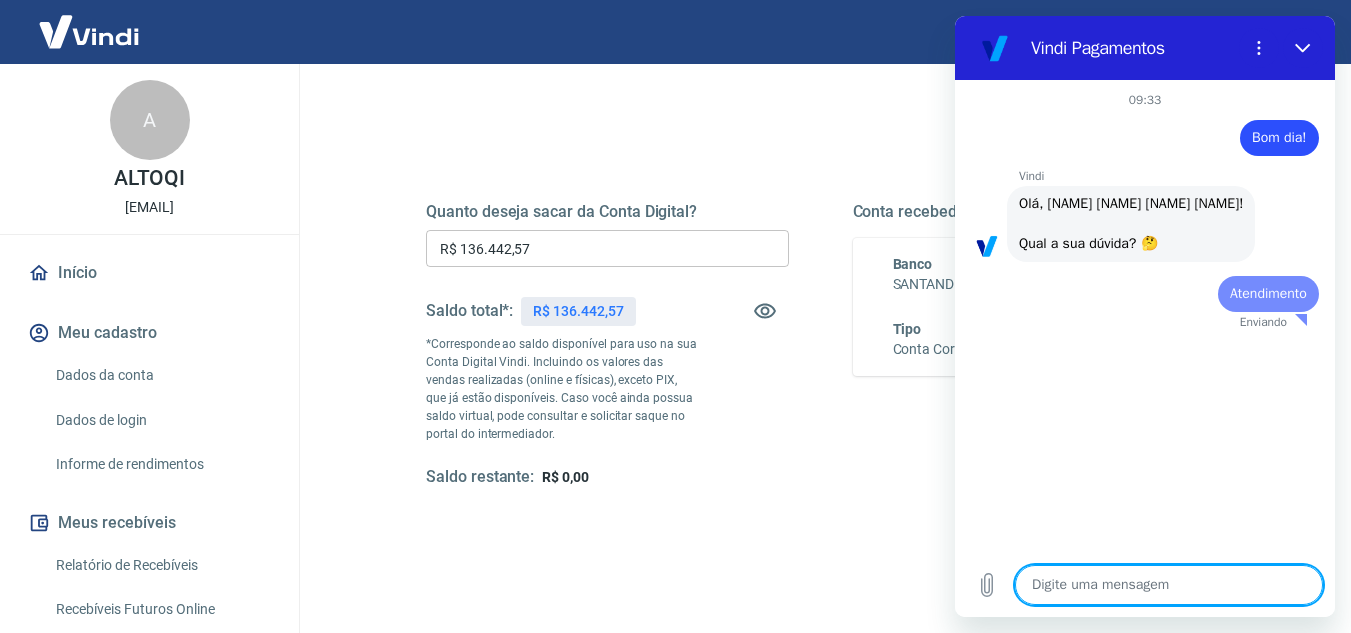 scroll, scrollTop: 0, scrollLeft: 0, axis: both 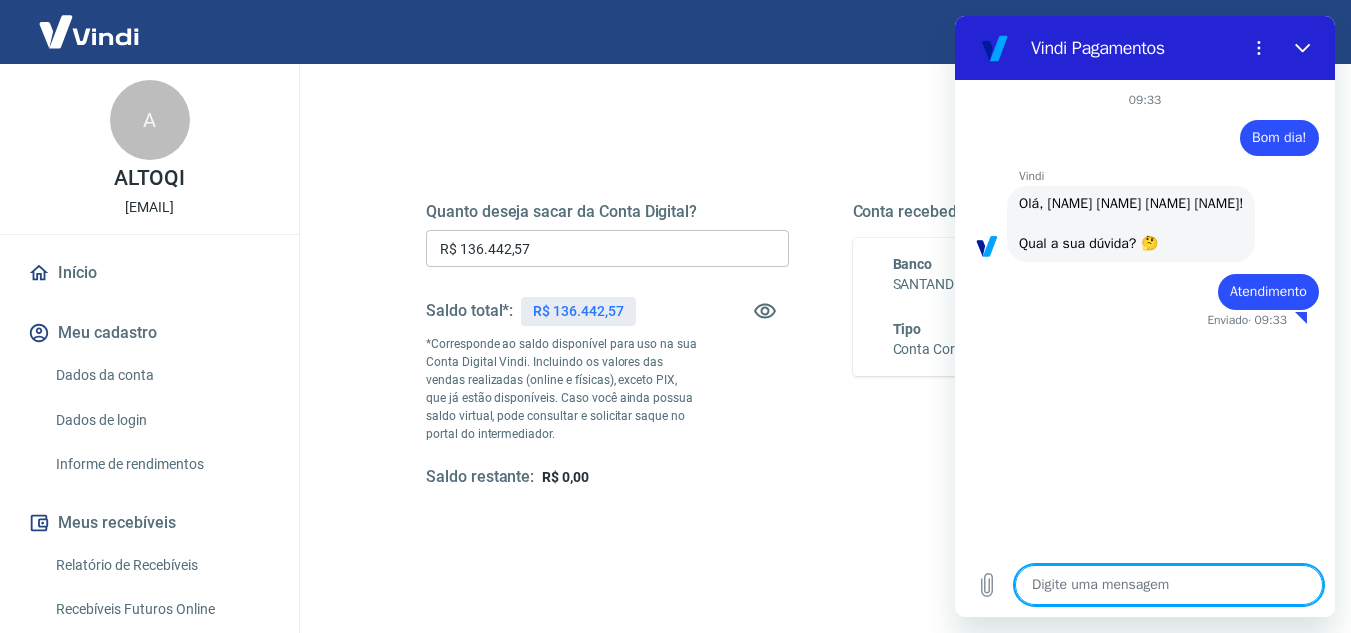 type on "x" 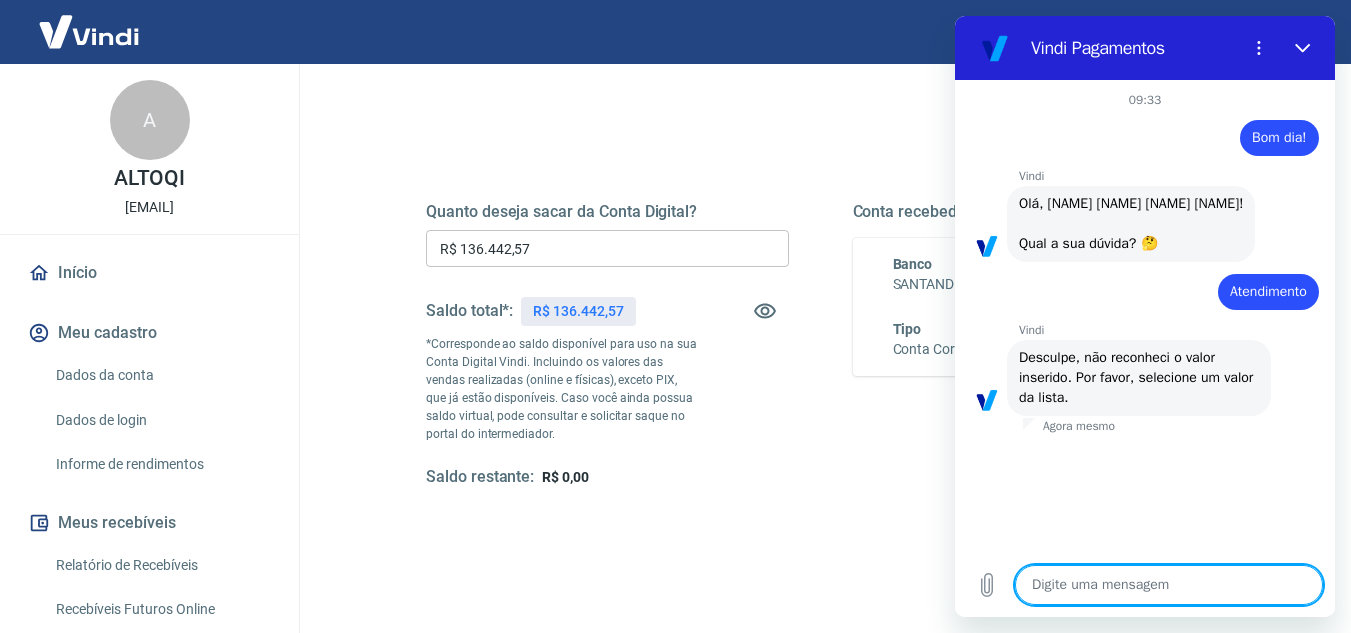type on "A" 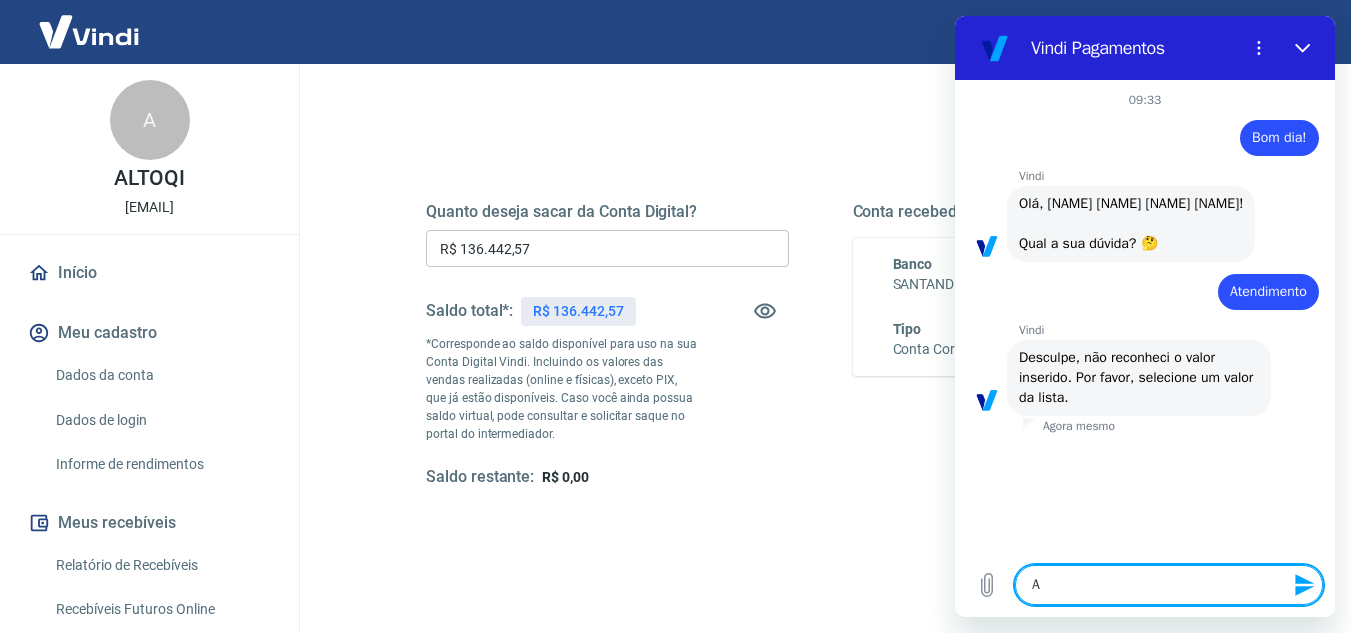 type on "At" 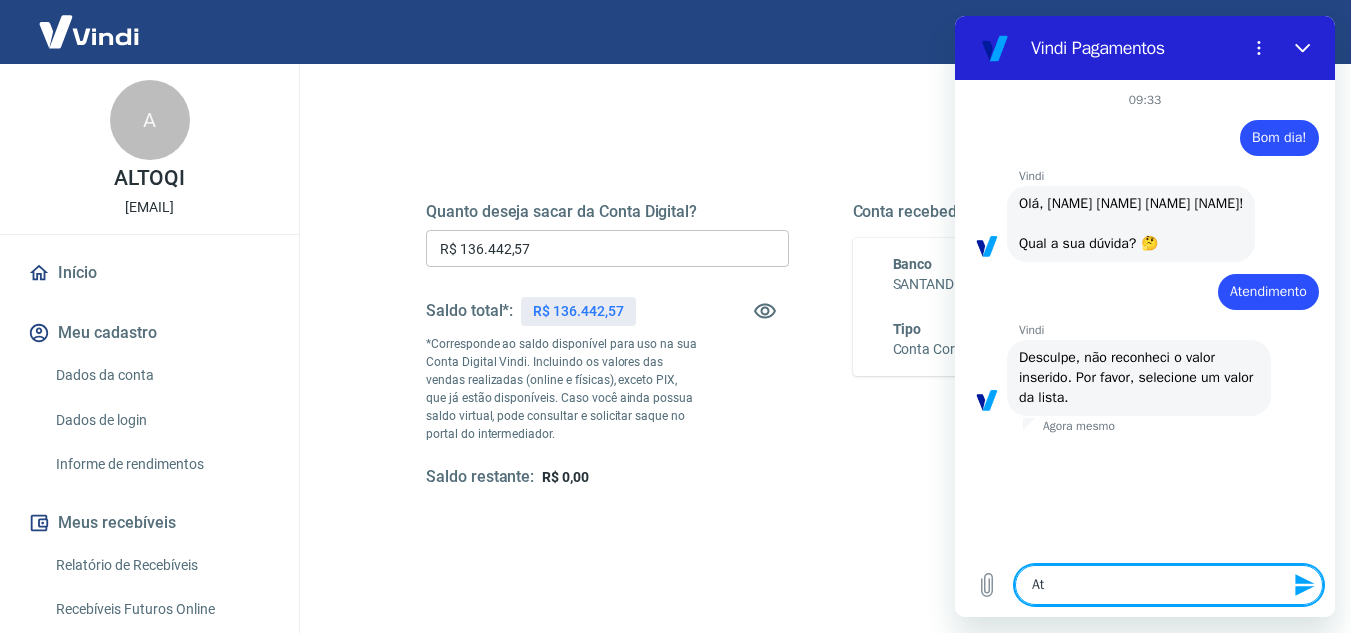 type on "x" 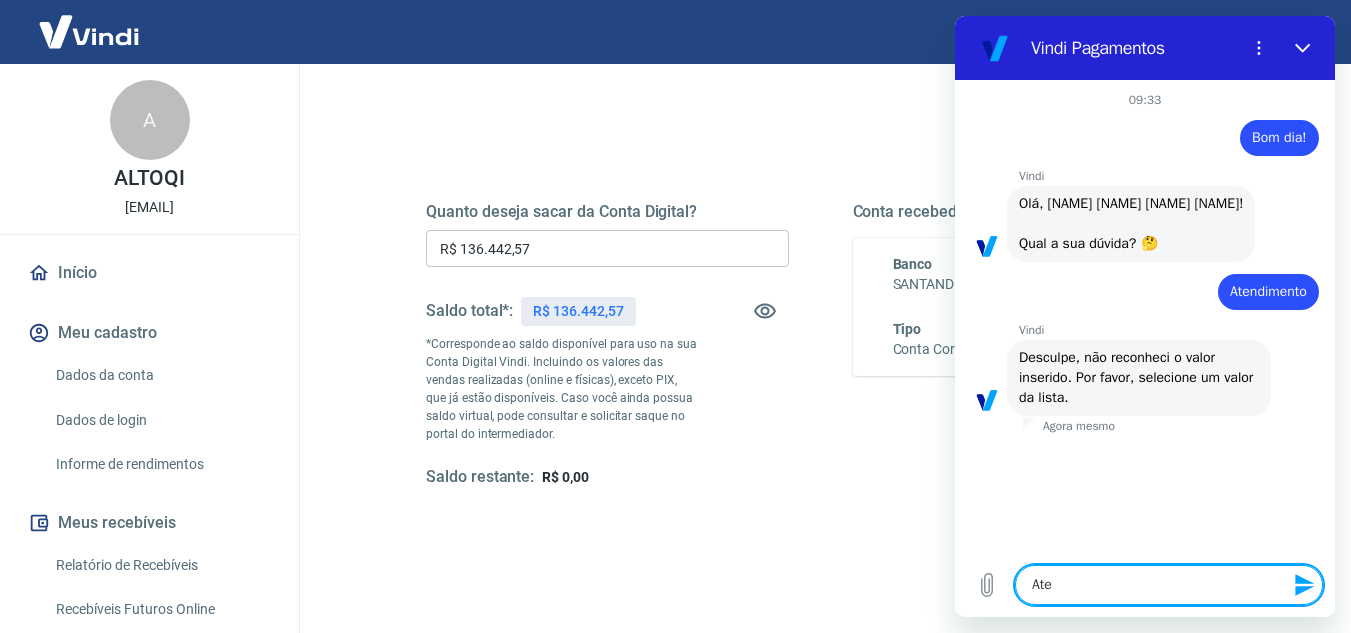 type on "Aten" 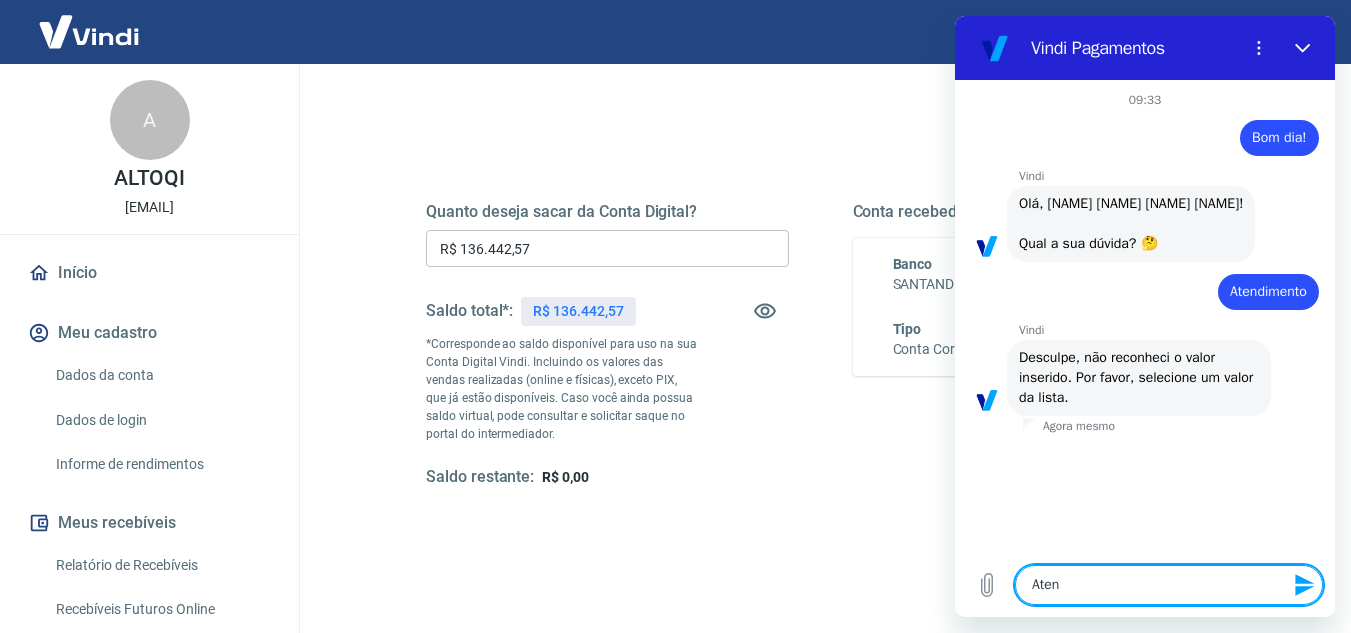 type on "Atend" 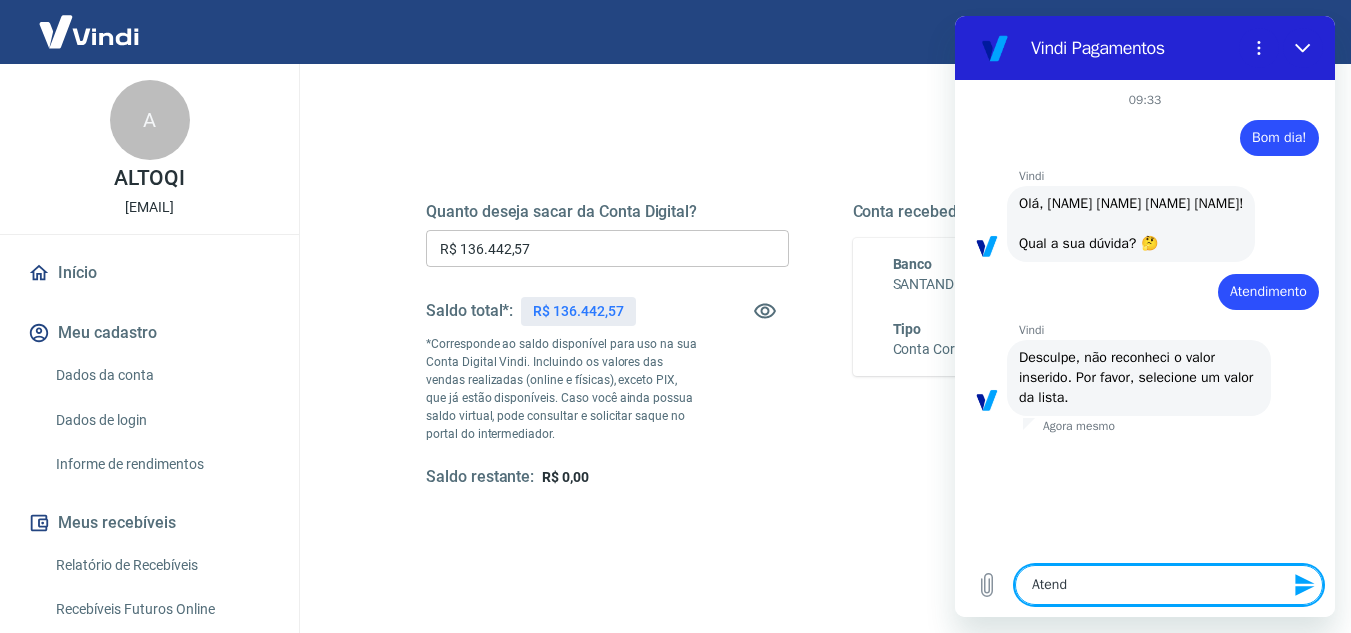 type on "Atende" 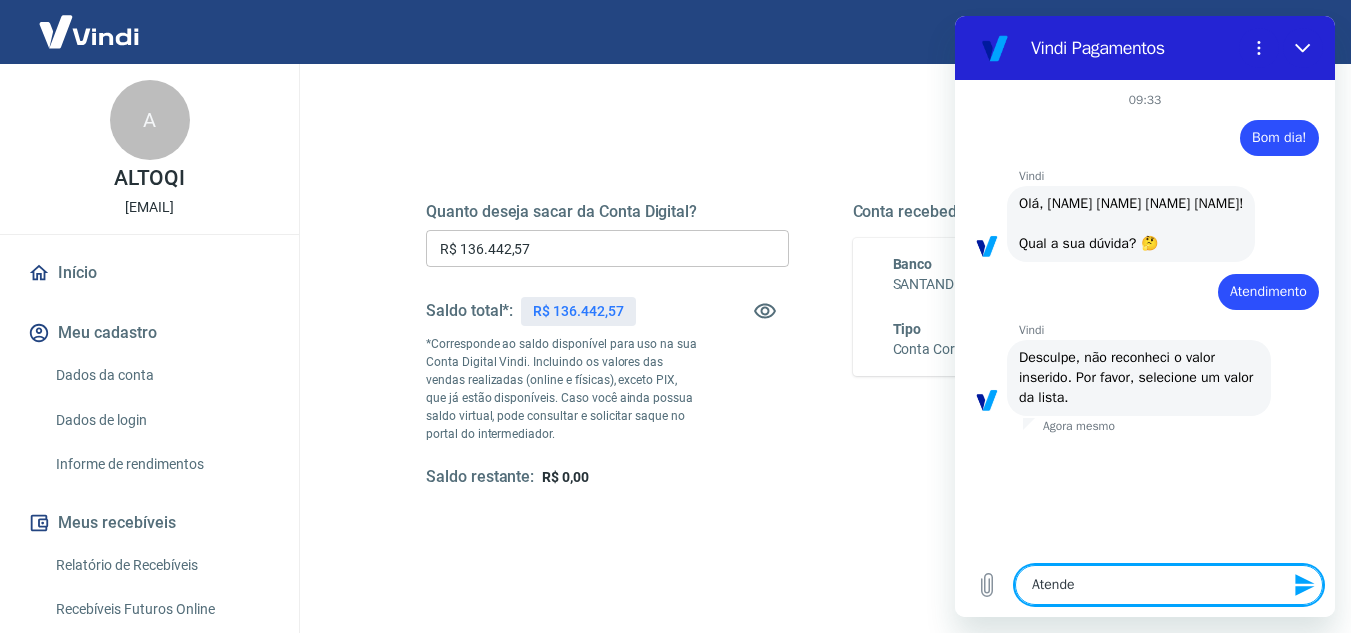 type on "Atenden" 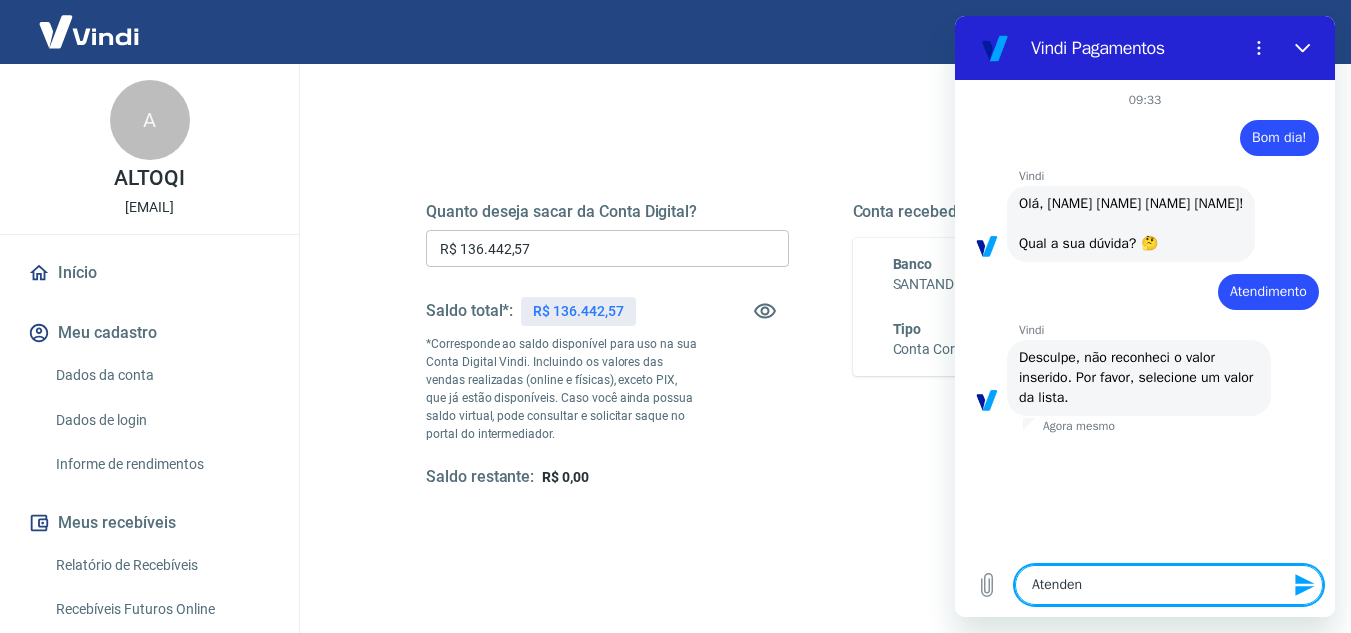 type on "Atendent" 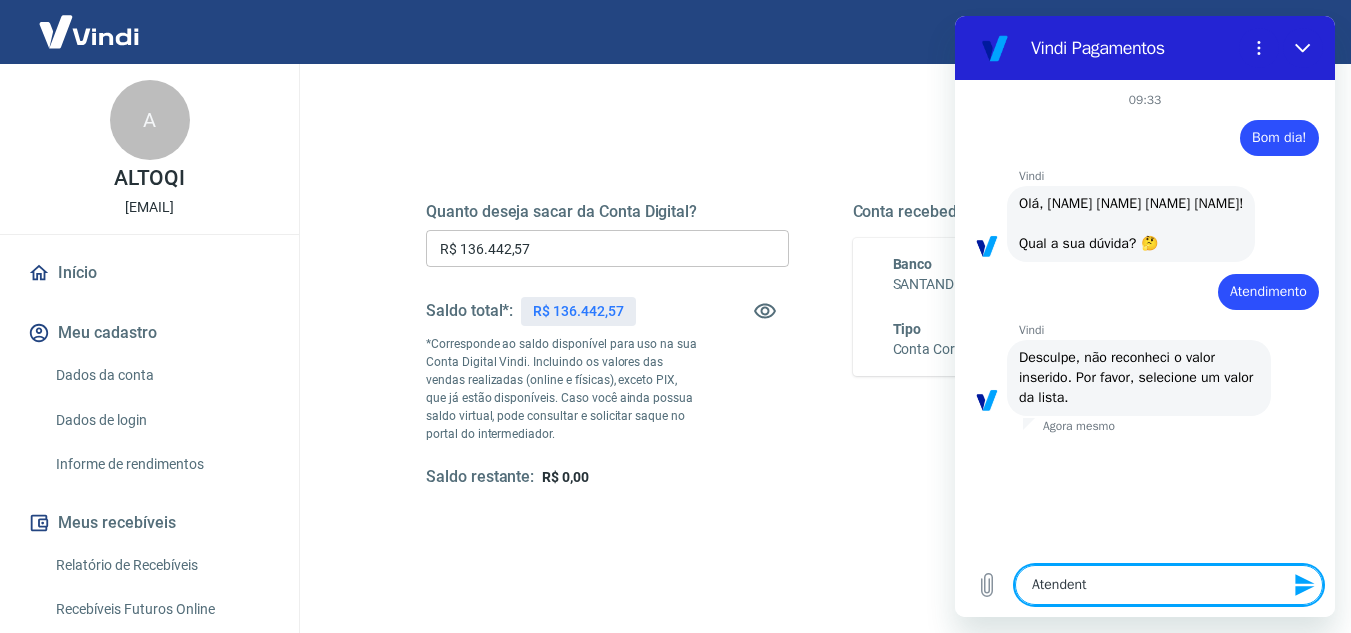 type on "Atendente" 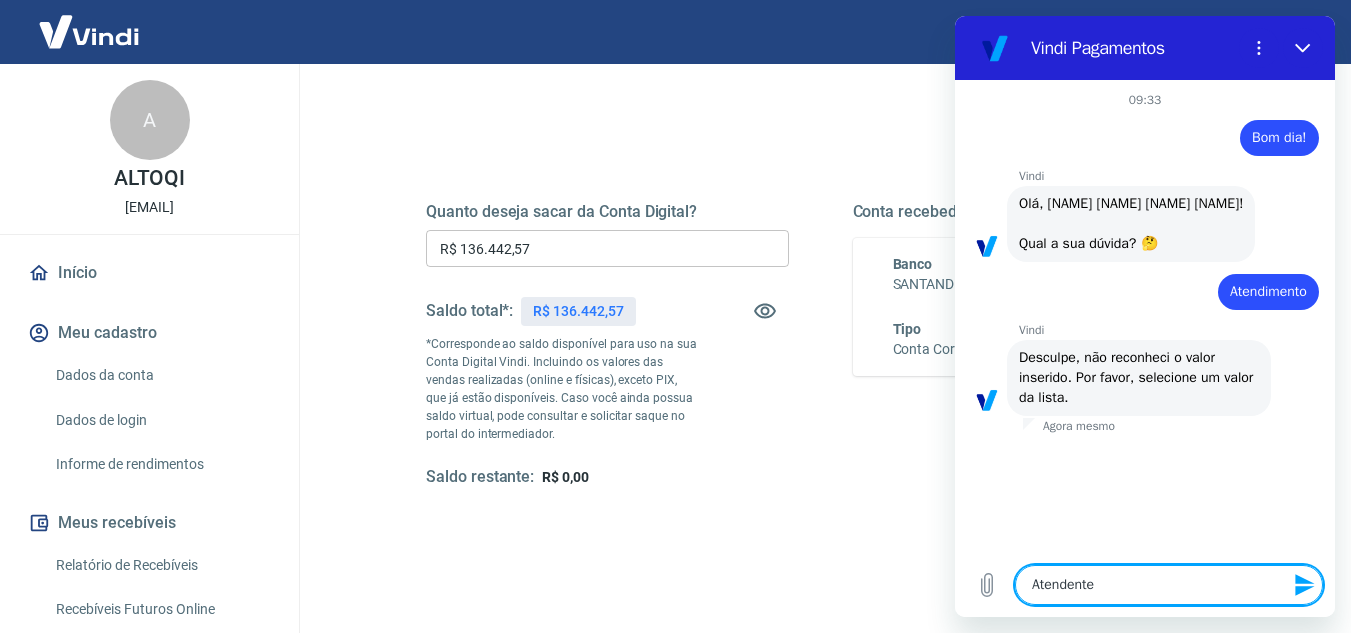 type 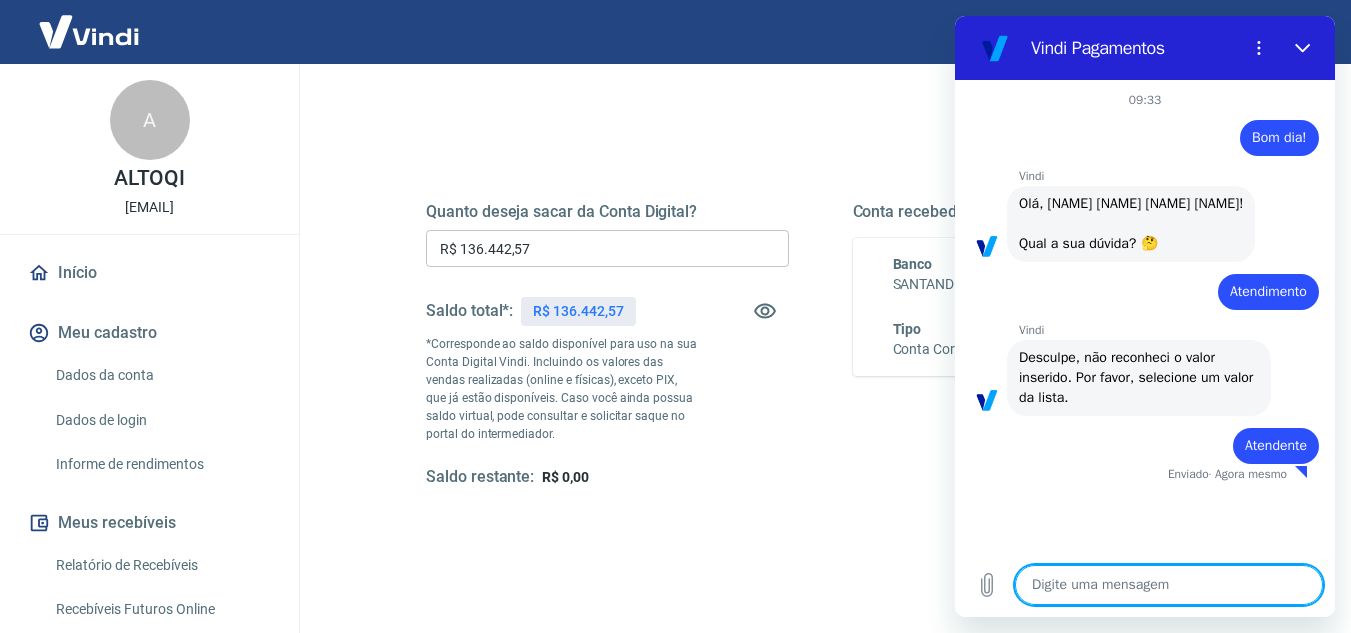 type on "x" 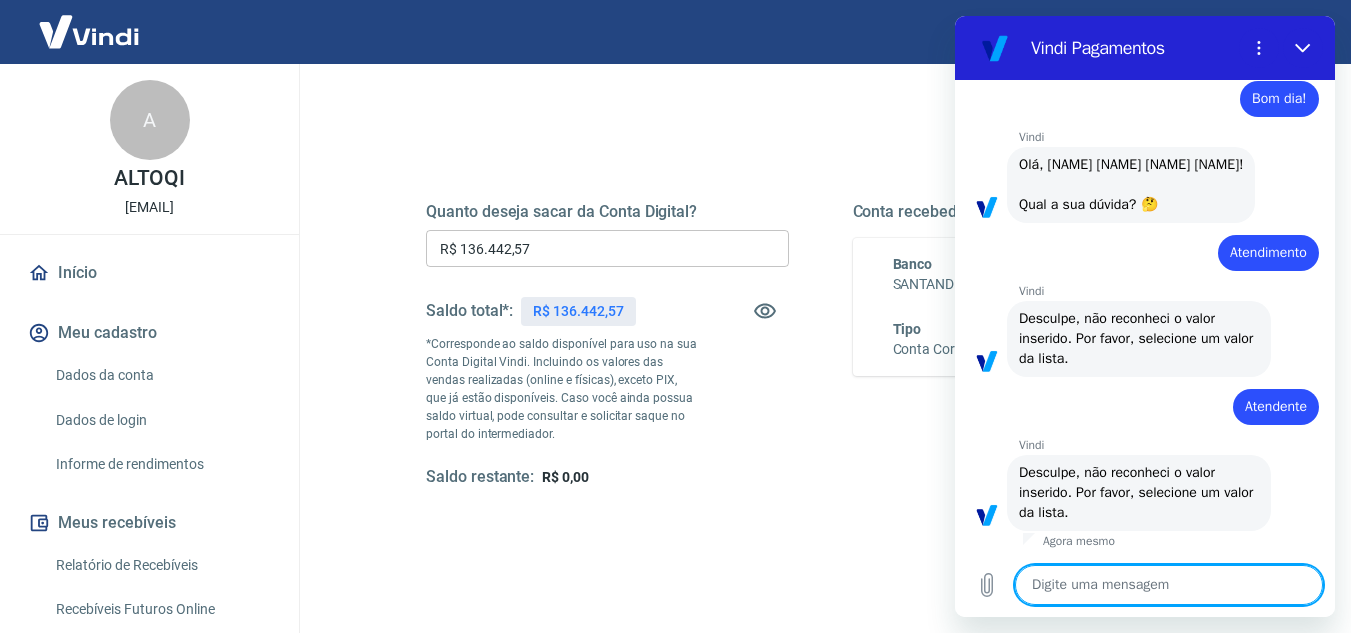 scroll, scrollTop: 60, scrollLeft: 0, axis: vertical 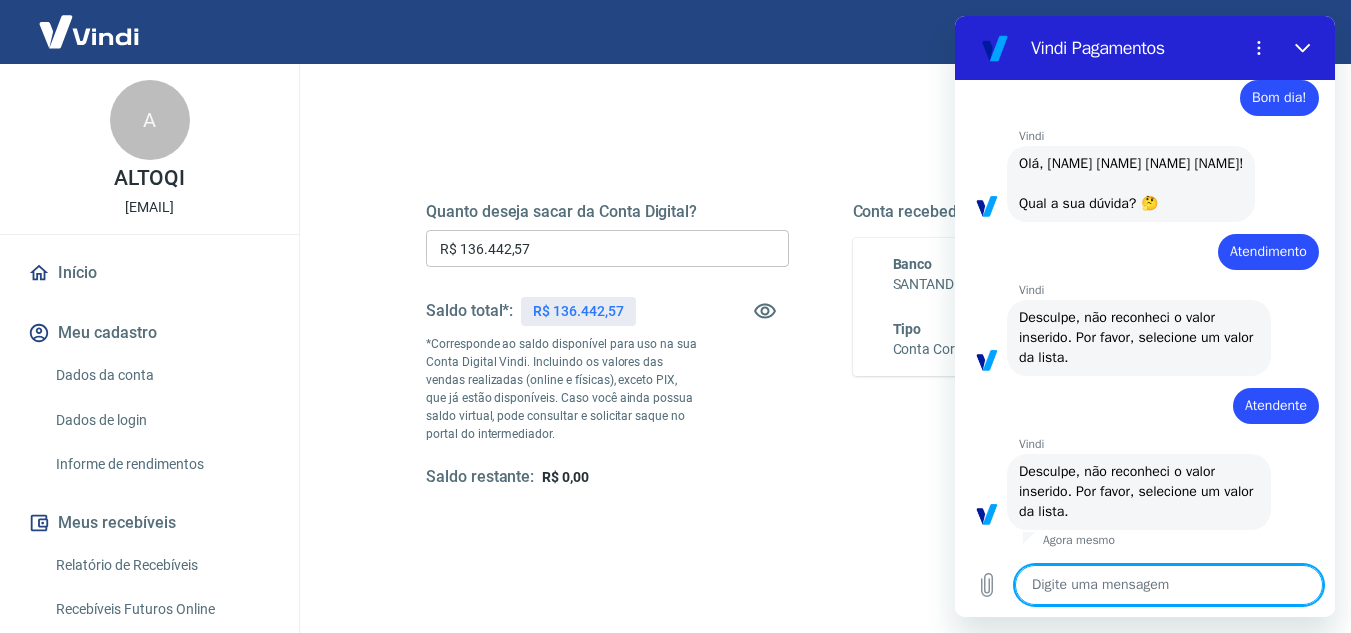 type on "?" 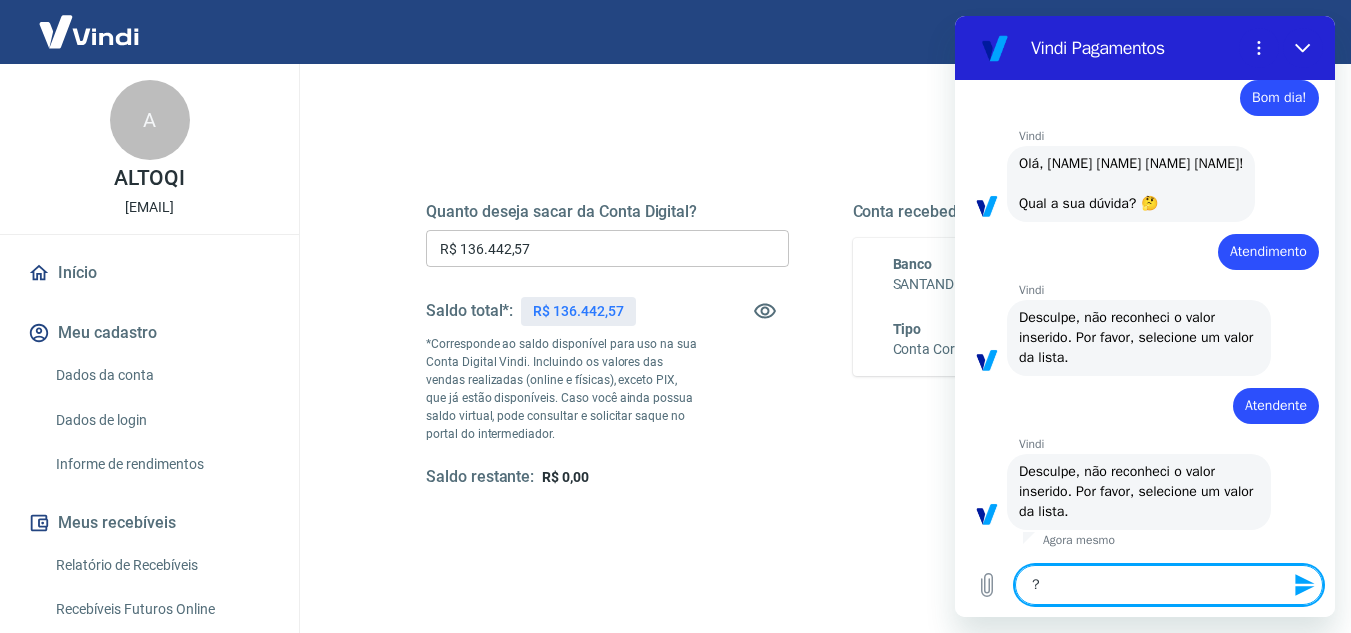 type 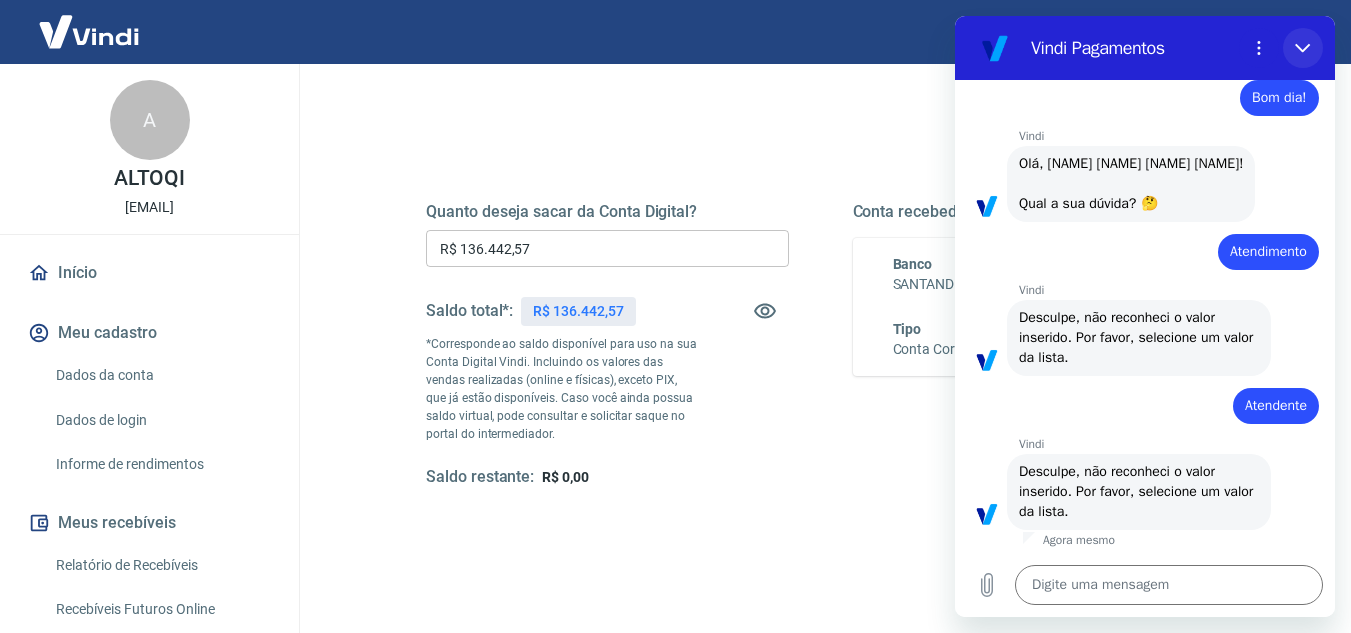click 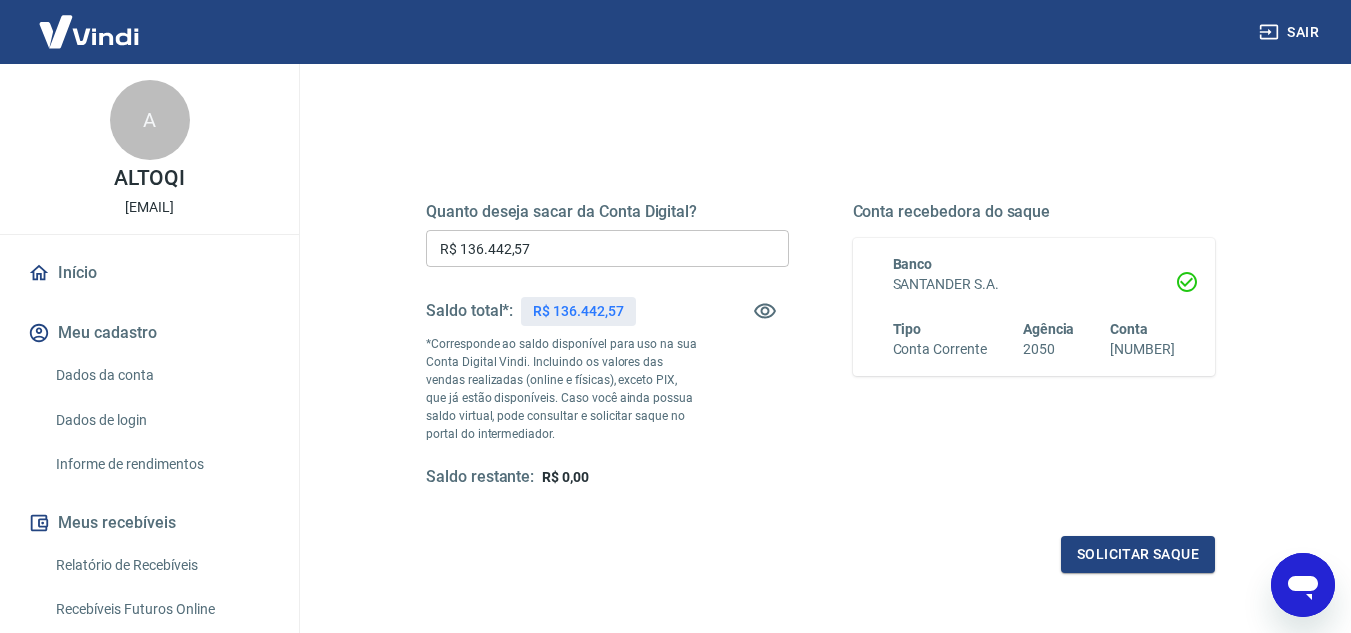 click 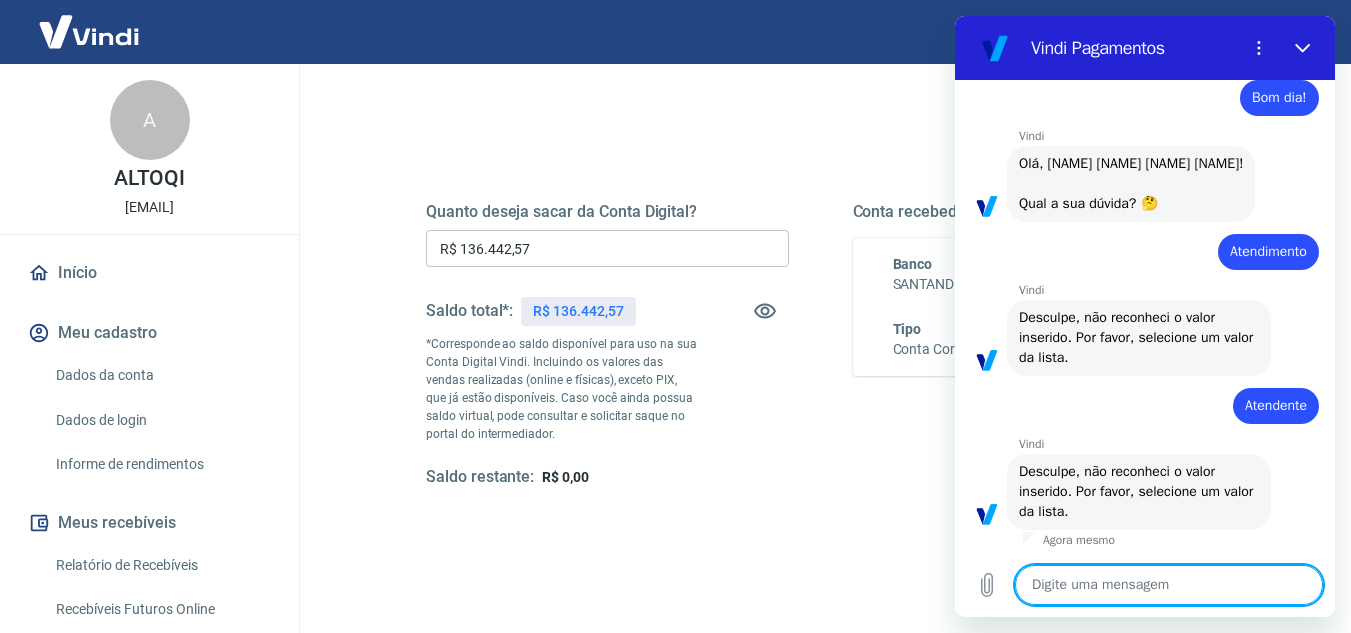 click at bounding box center [1169, 585] 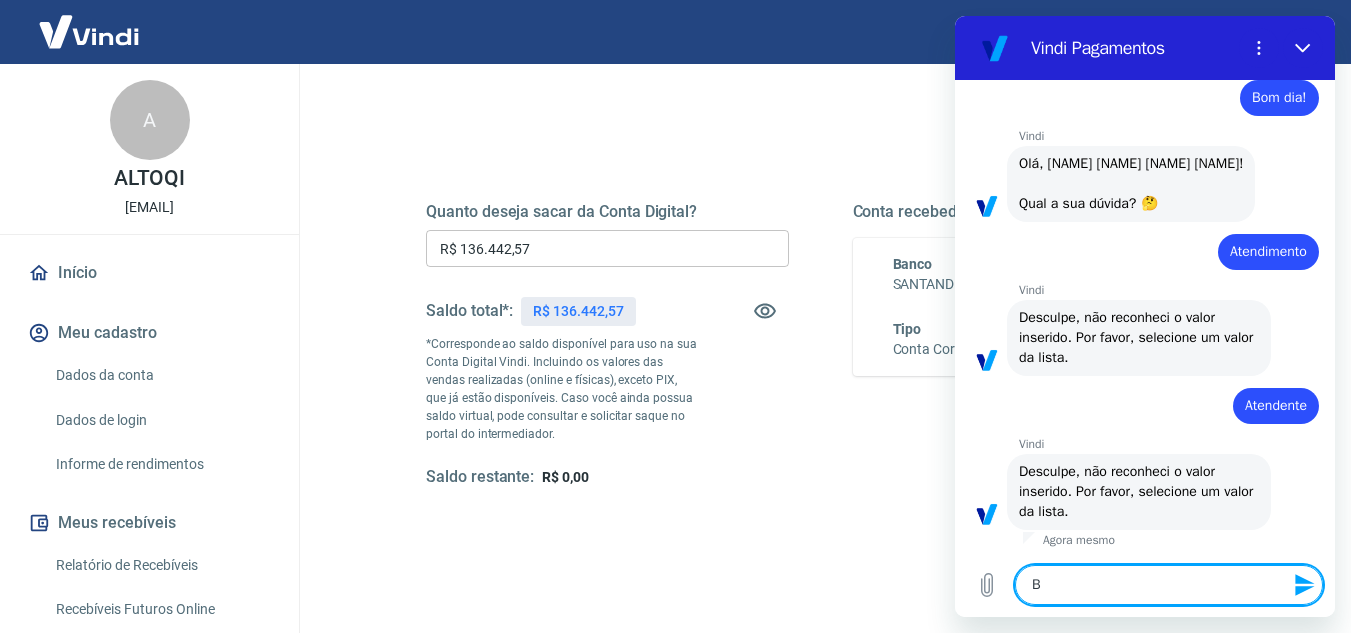 type on "Bo" 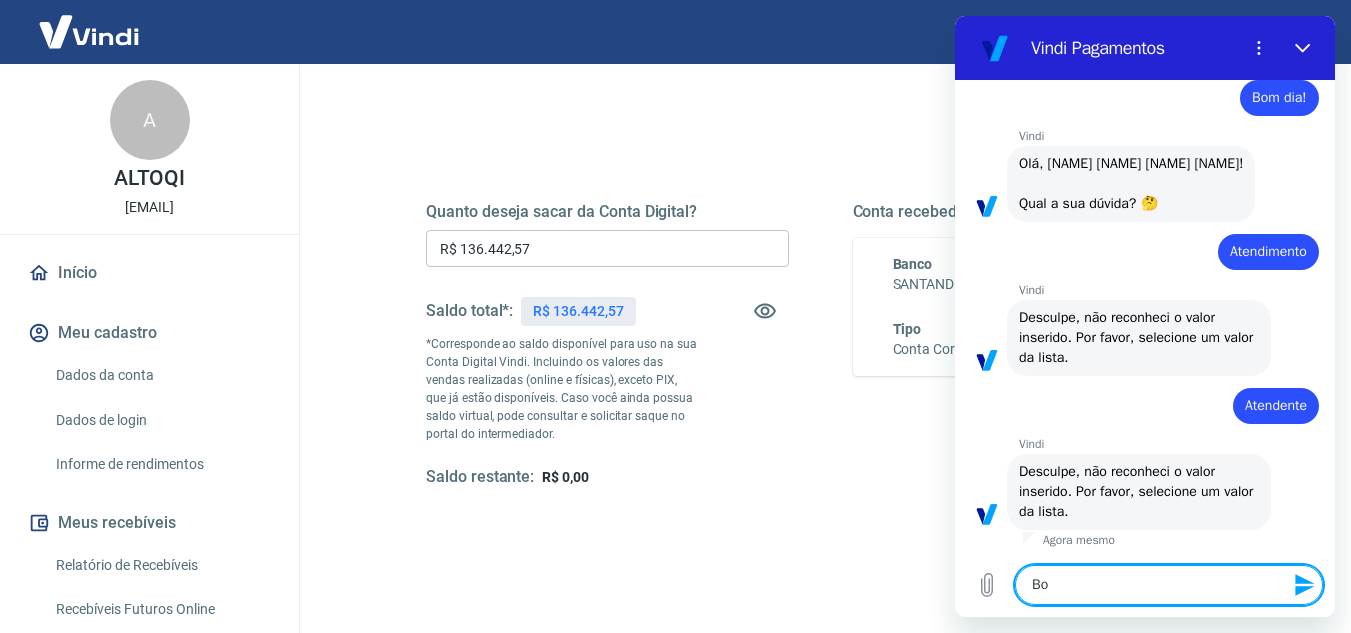 type on "Bom" 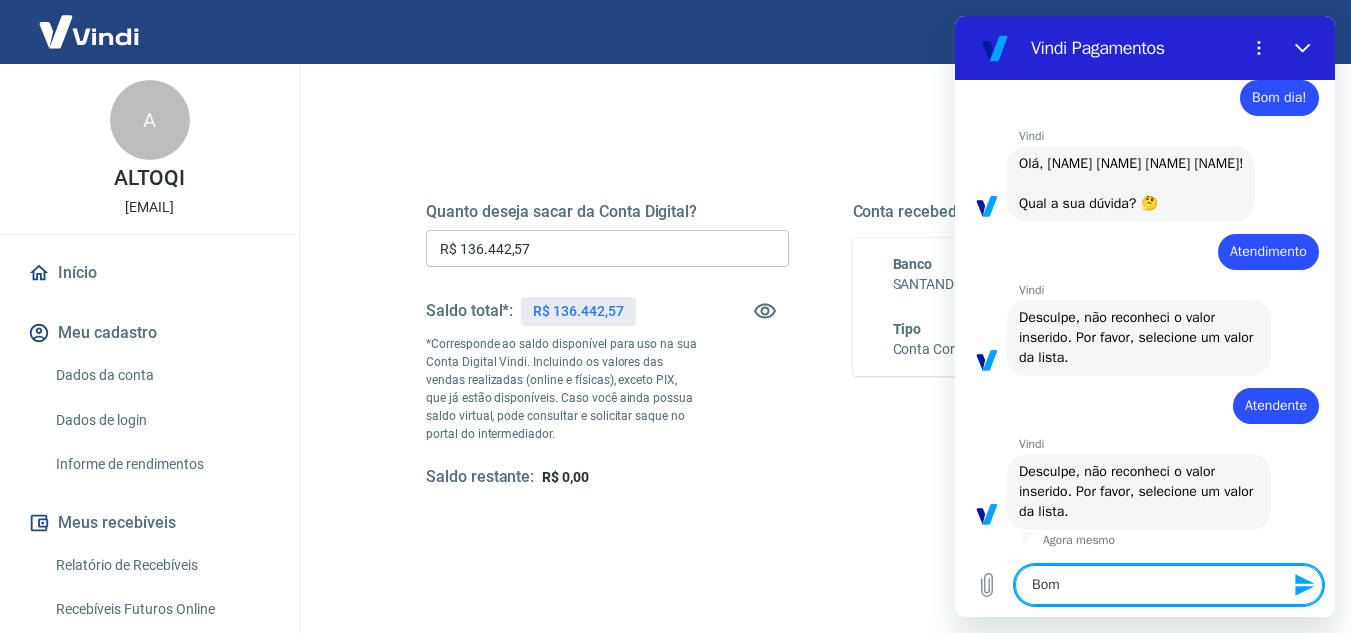 type on "Bom" 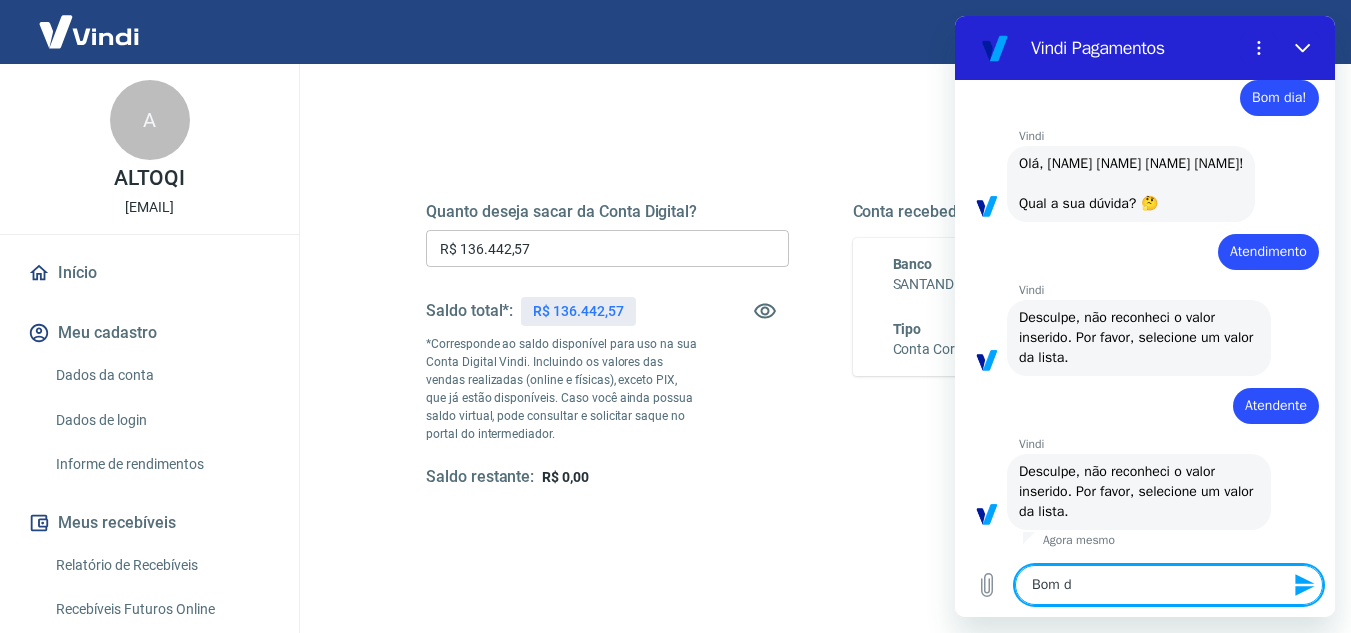 type on "Bom di" 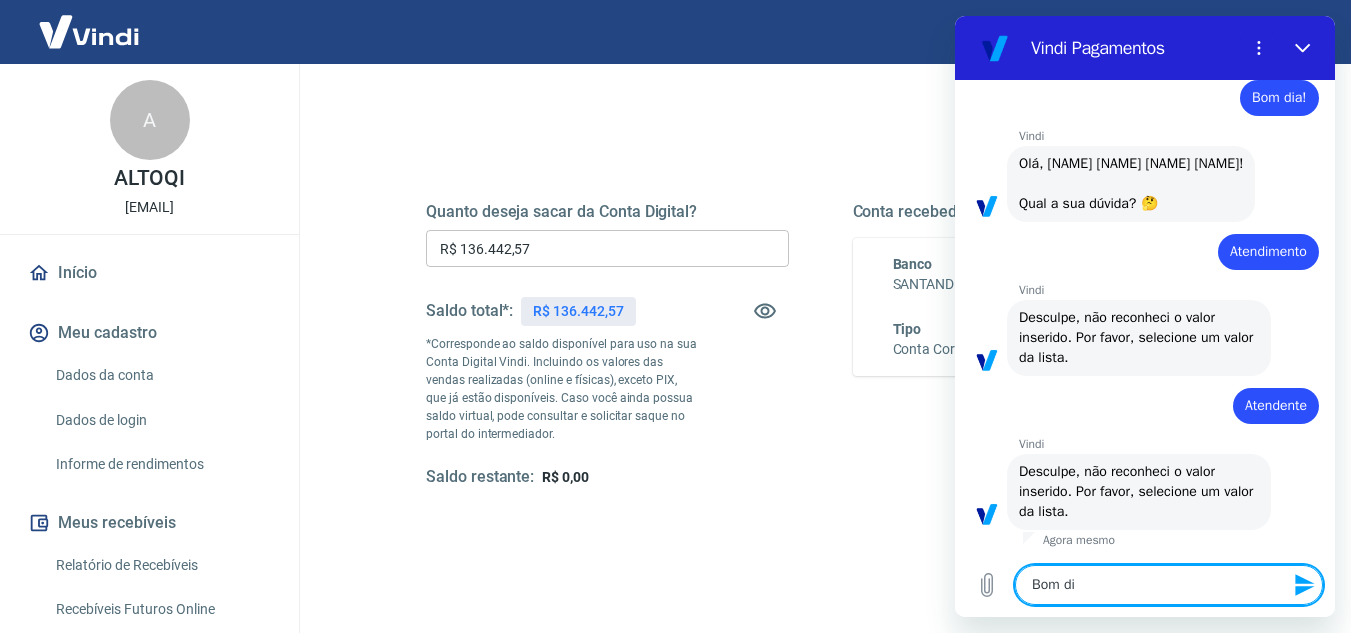 type on "x" 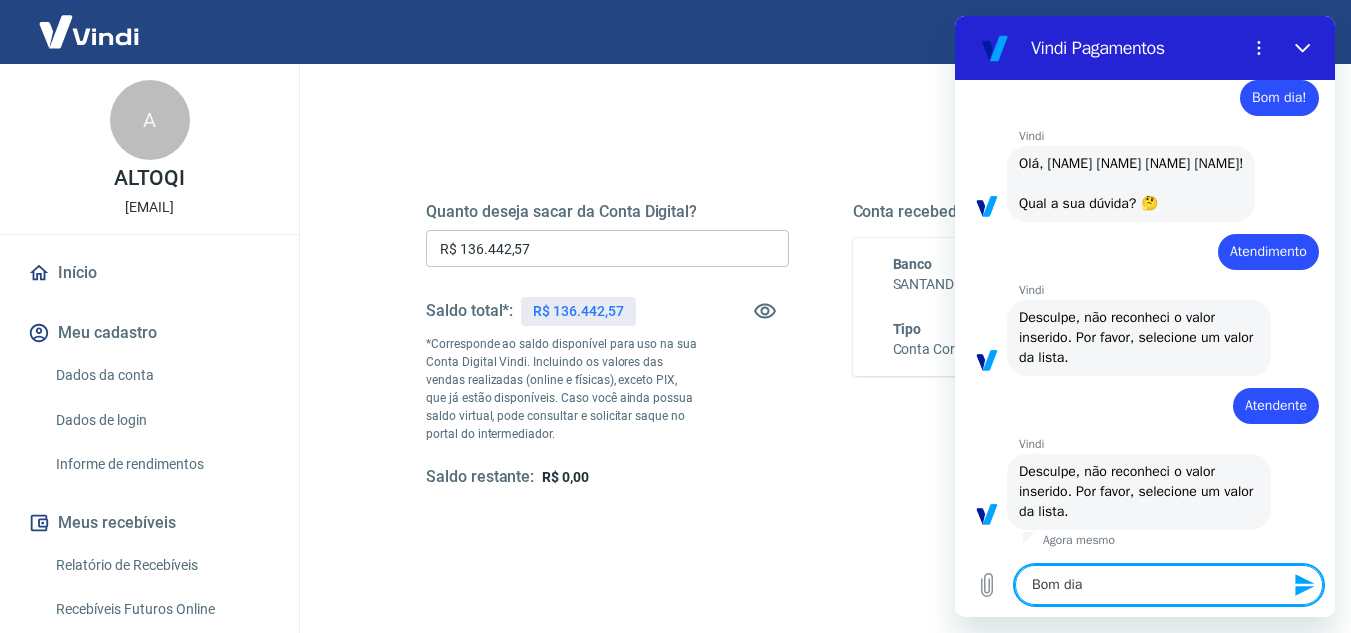type on "Bom dia!" 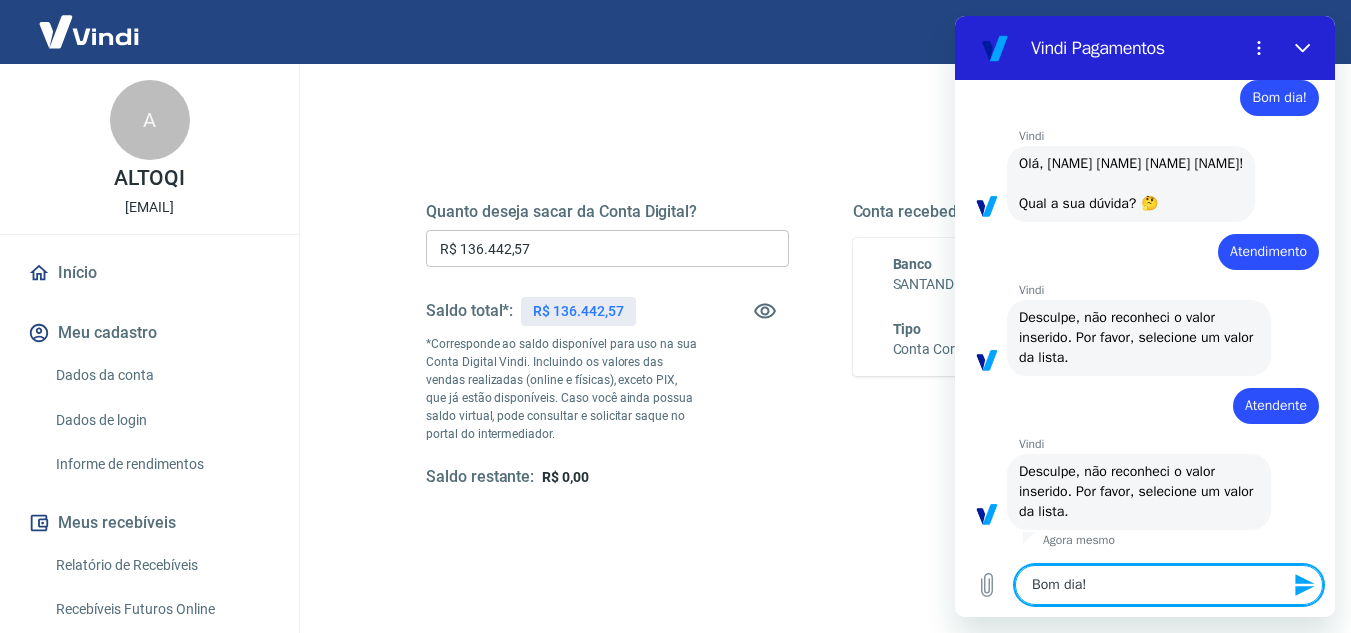 type 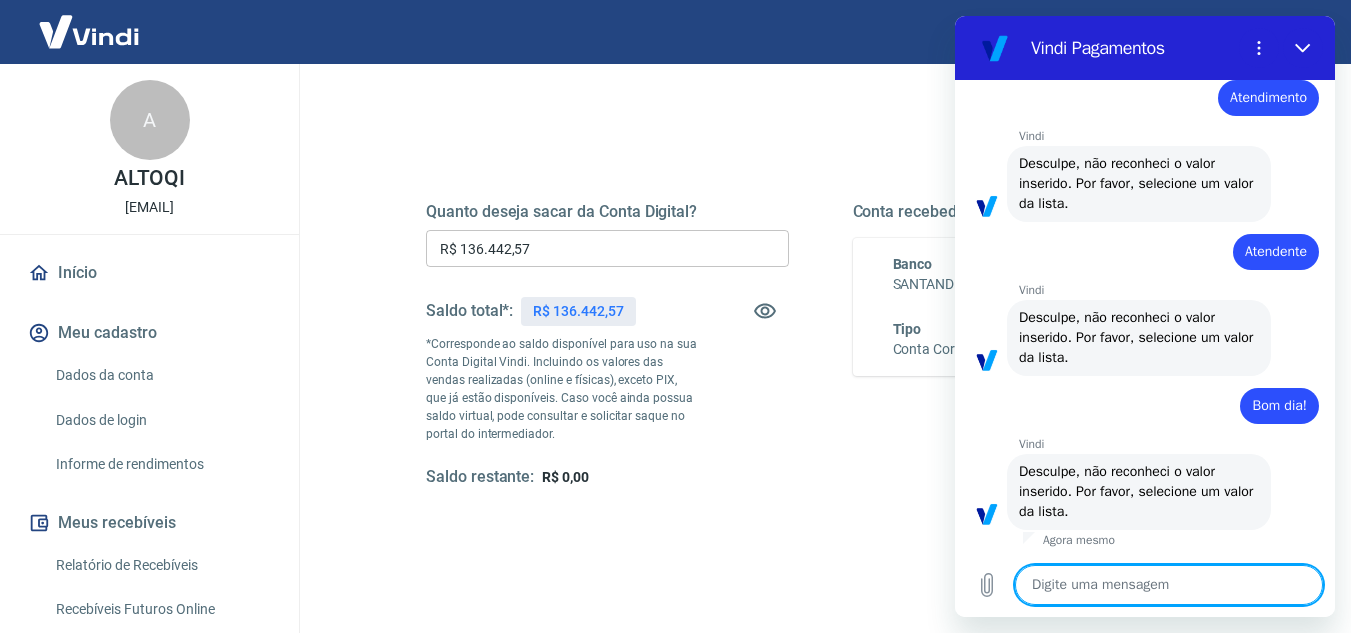 scroll, scrollTop: 214, scrollLeft: 0, axis: vertical 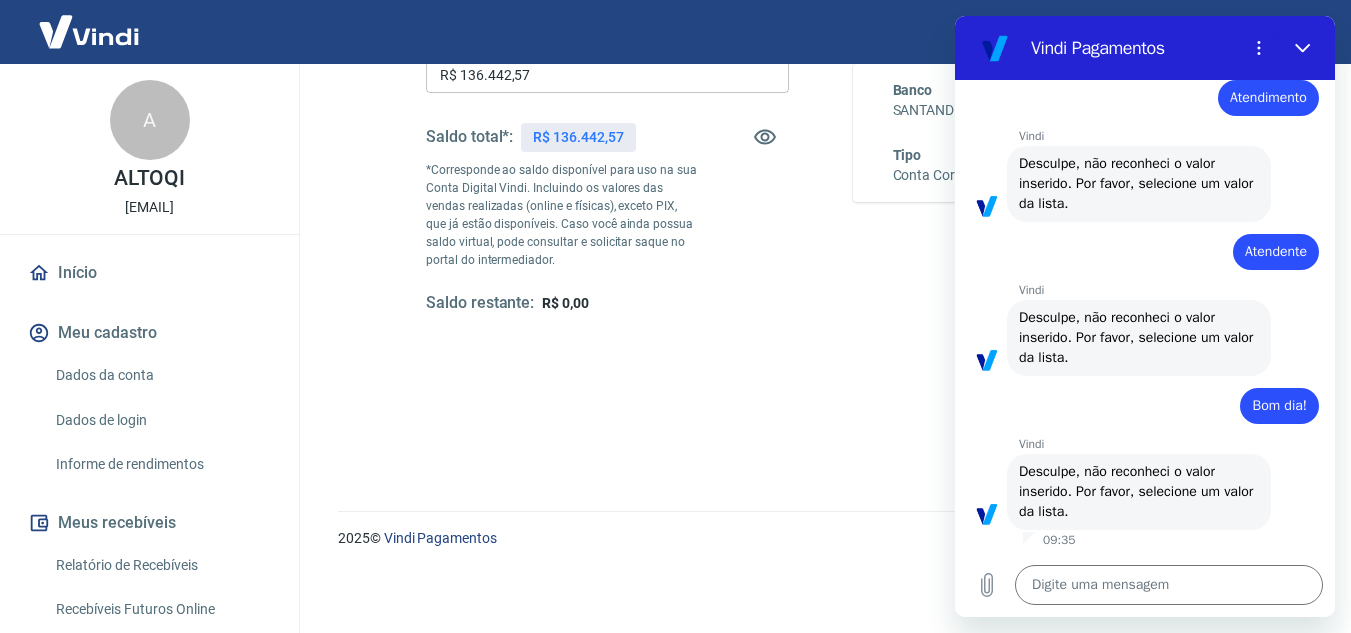 type on "x" 